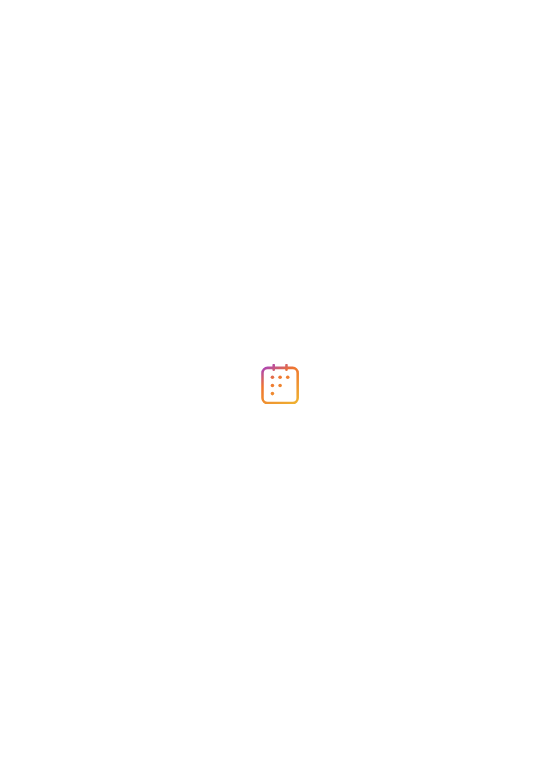 scroll, scrollTop: 0, scrollLeft: 0, axis: both 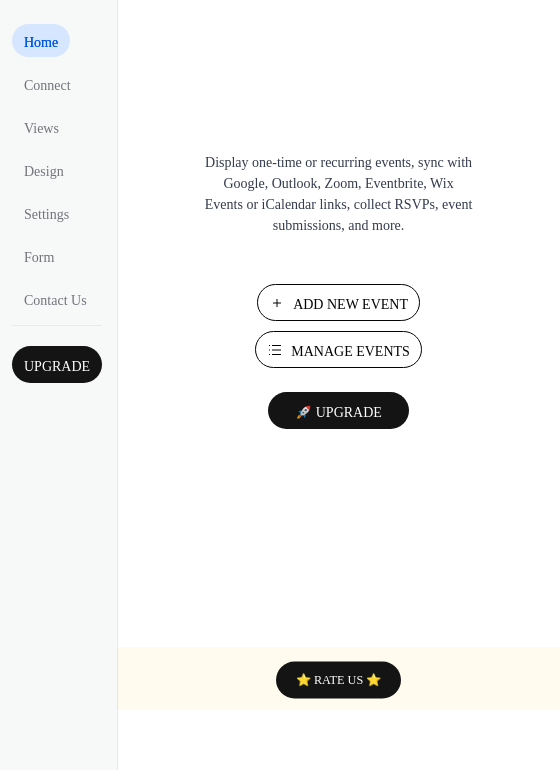 click on "Add New Event" at bounding box center (350, 304) 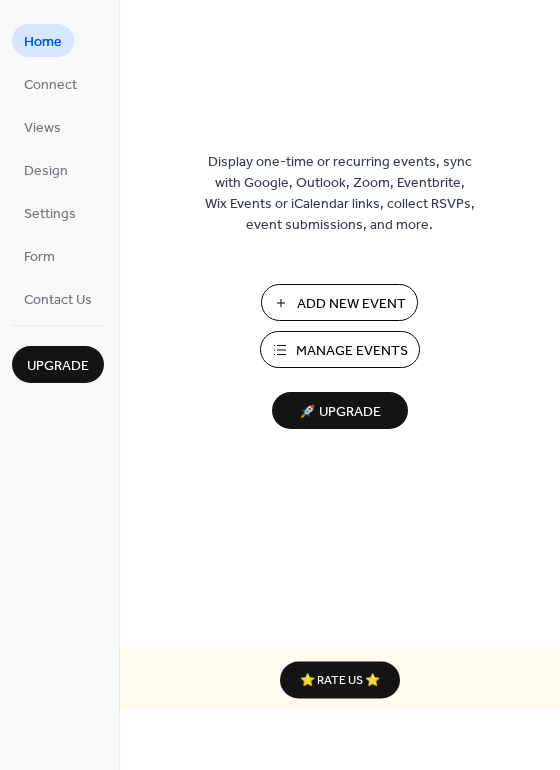 click on "Add New Event" at bounding box center (351, 304) 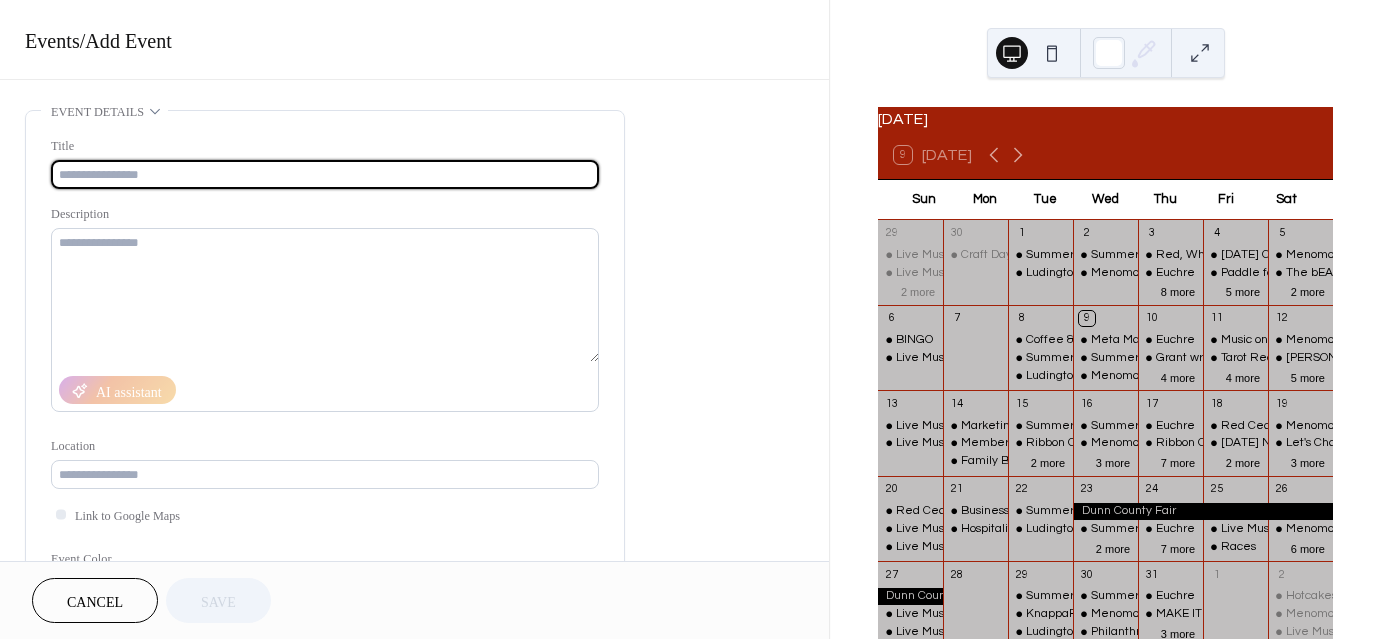 scroll, scrollTop: 0, scrollLeft: 0, axis: both 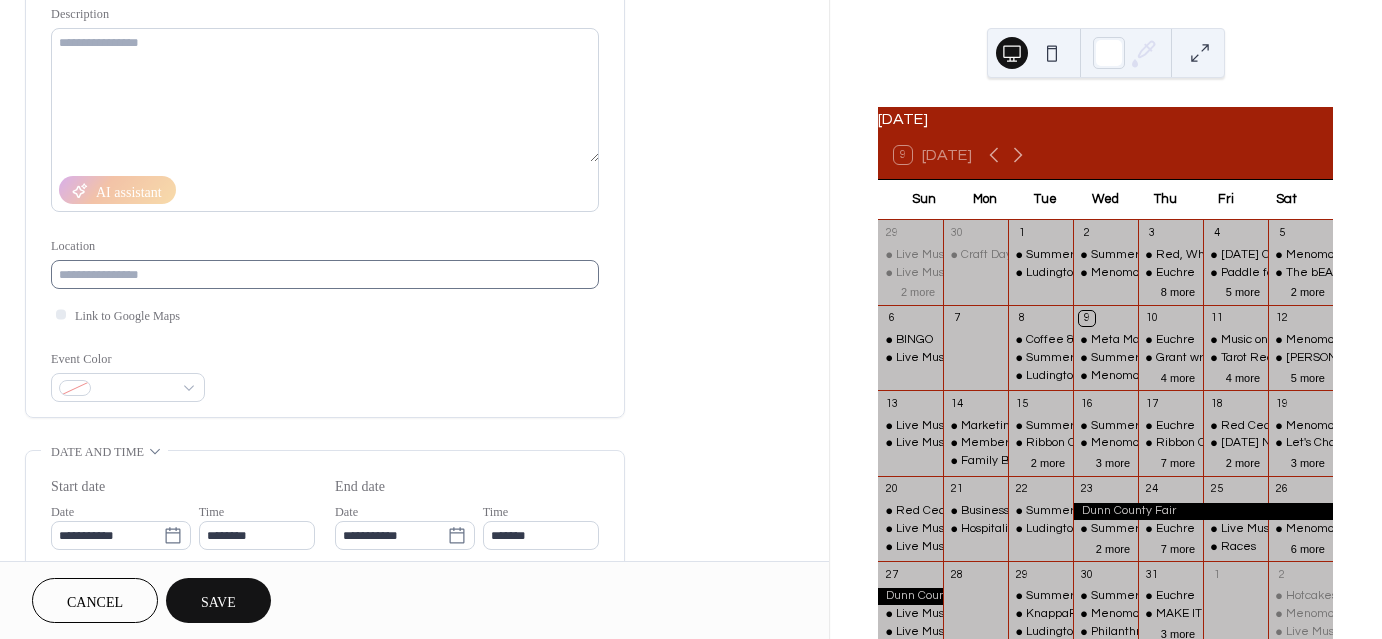 type on "**********" 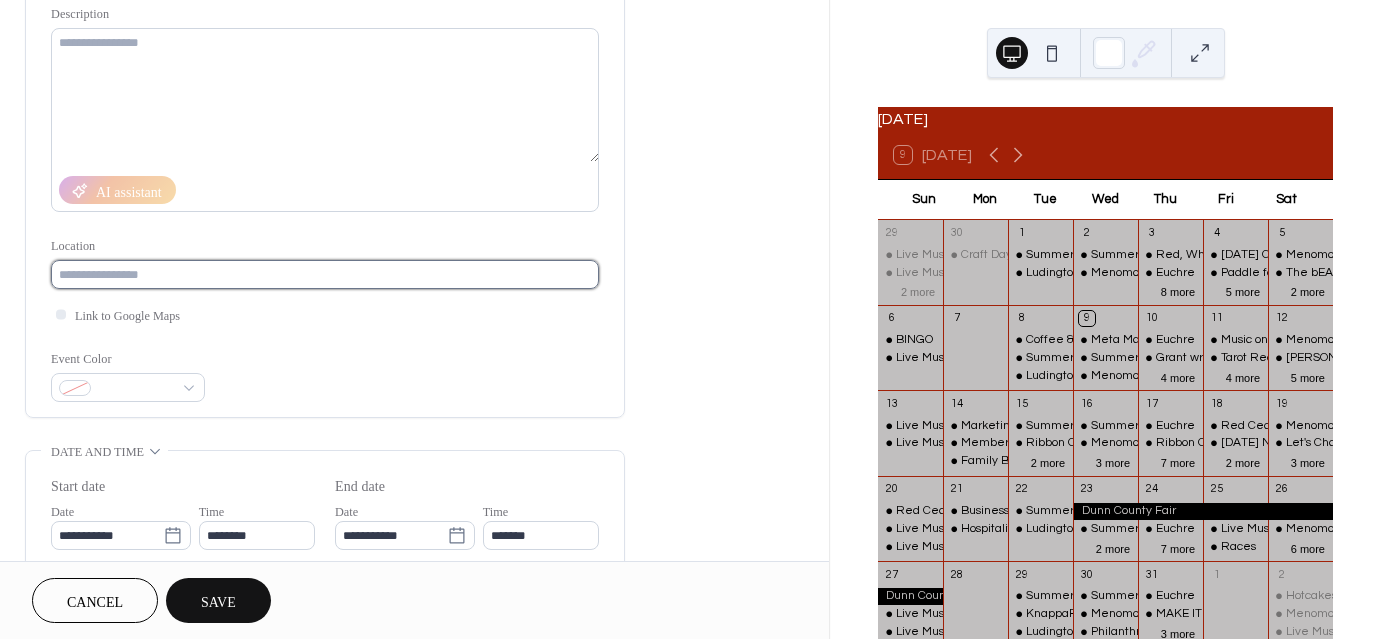 click at bounding box center [325, 274] 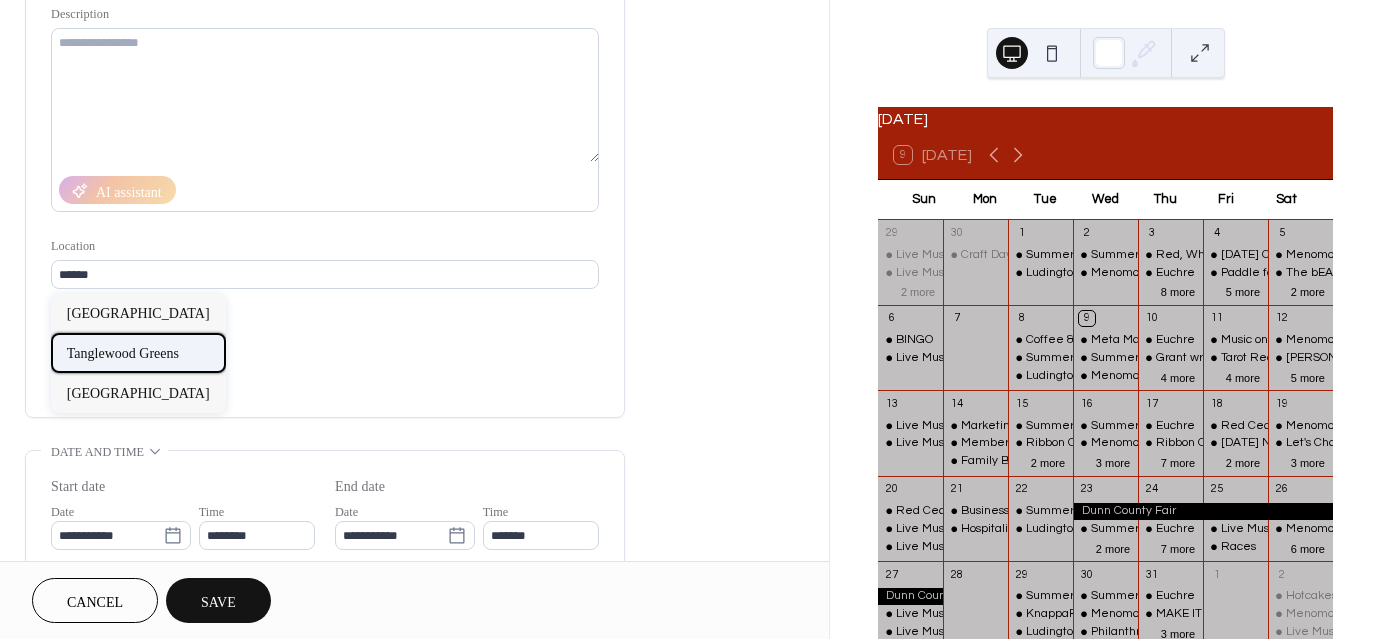 click on "Tanglewood Greens" at bounding box center [123, 352] 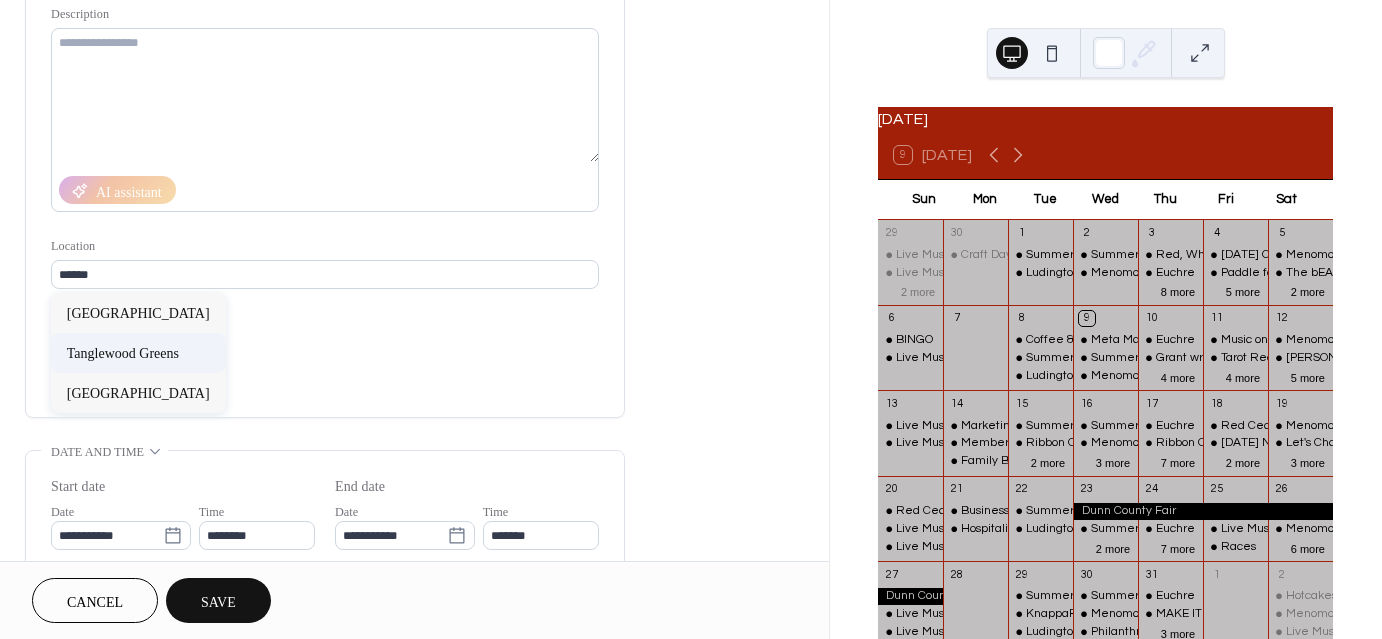 type on "**********" 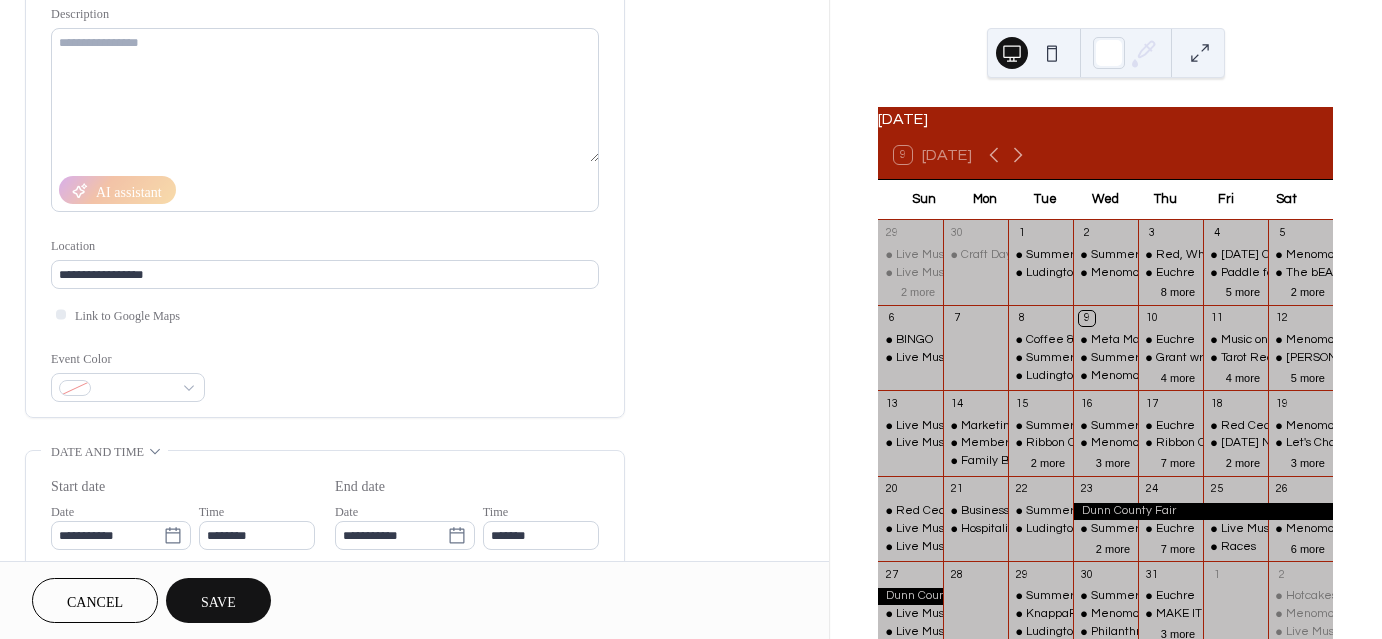 scroll, scrollTop: 400, scrollLeft: 0, axis: vertical 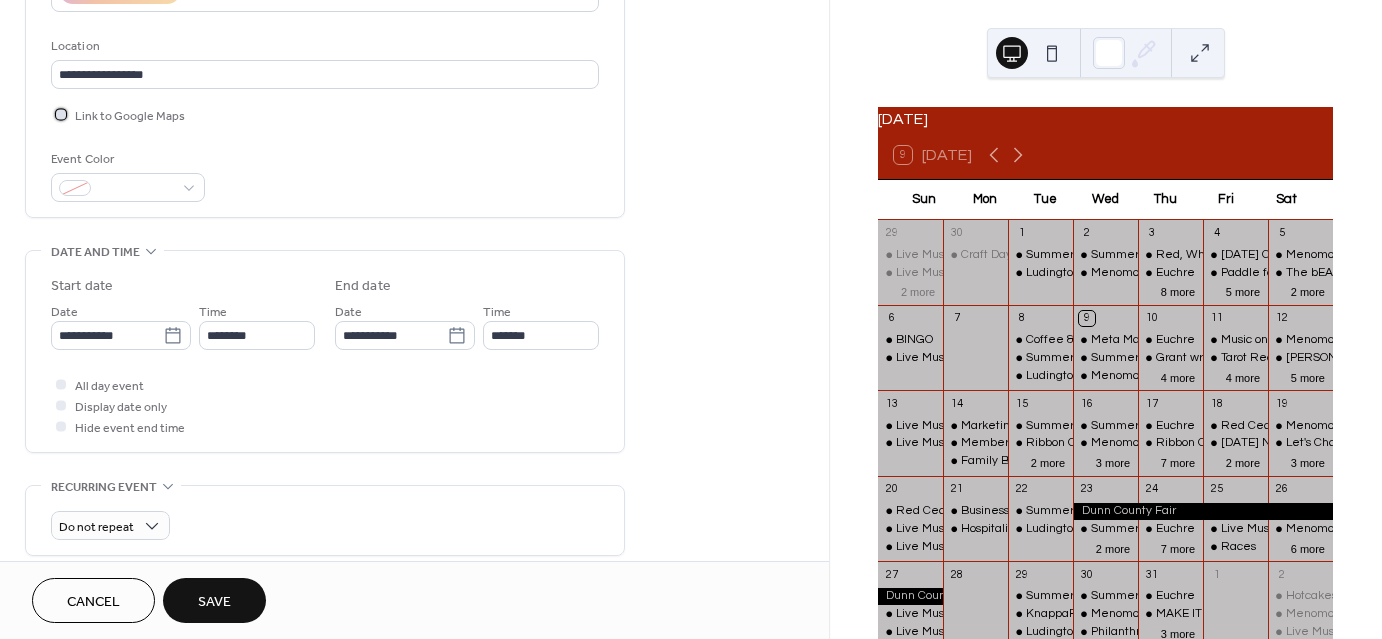 click at bounding box center [61, 114] 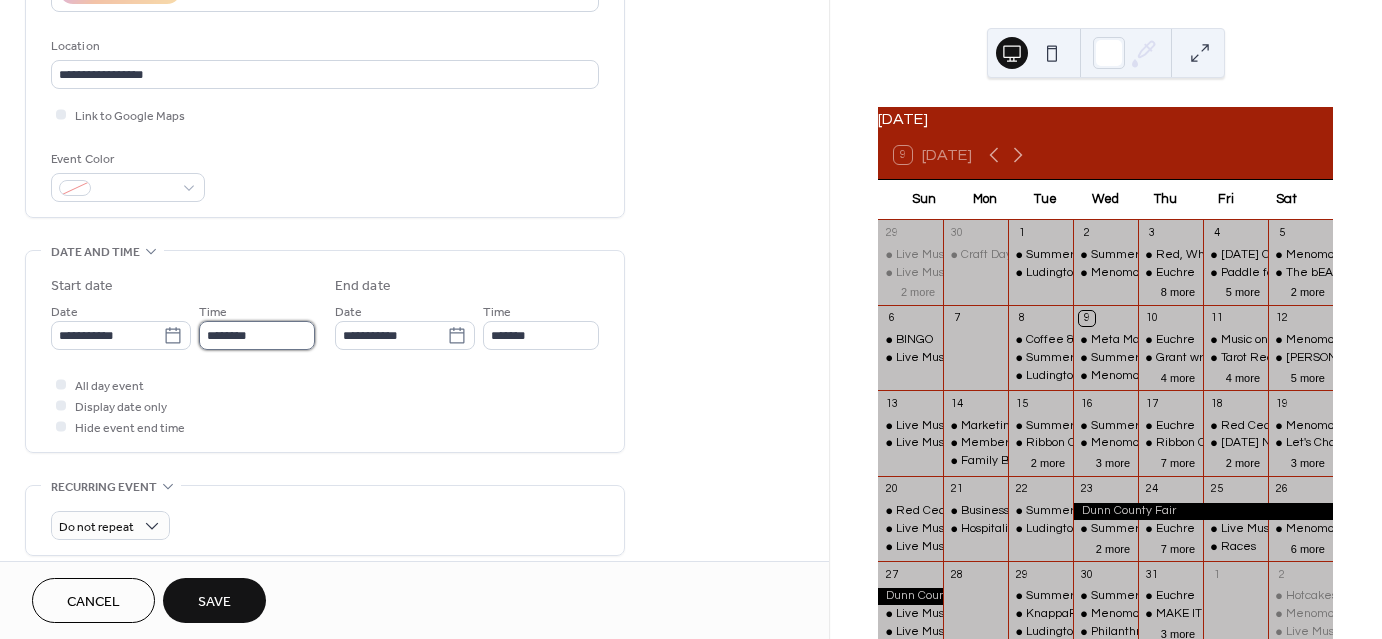 click on "********" at bounding box center (257, 335) 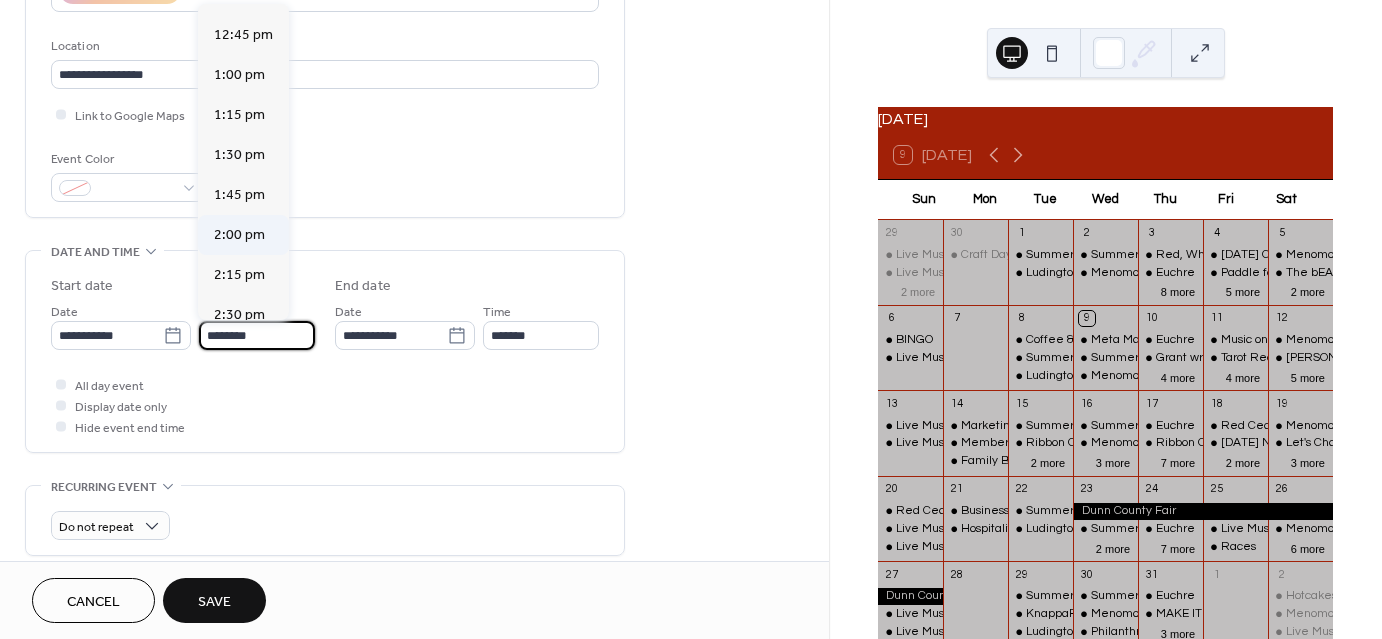 scroll, scrollTop: 2129, scrollLeft: 0, axis: vertical 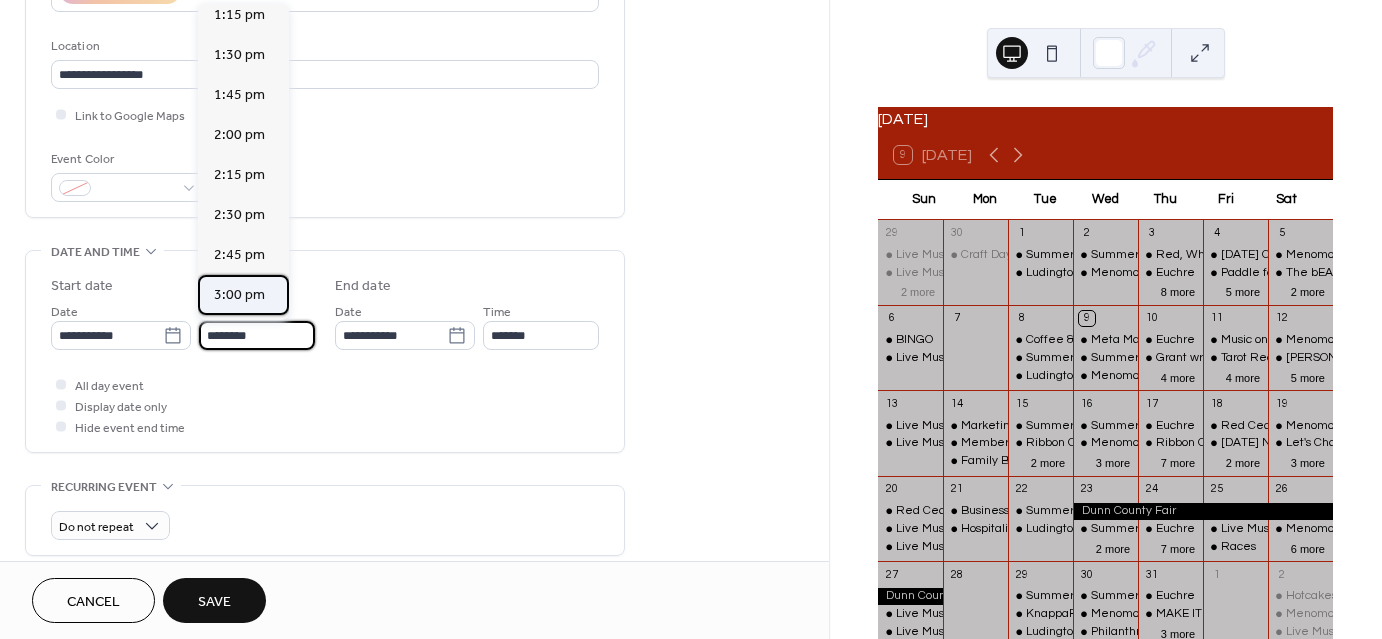 click on "3:00 pm" at bounding box center [239, 295] 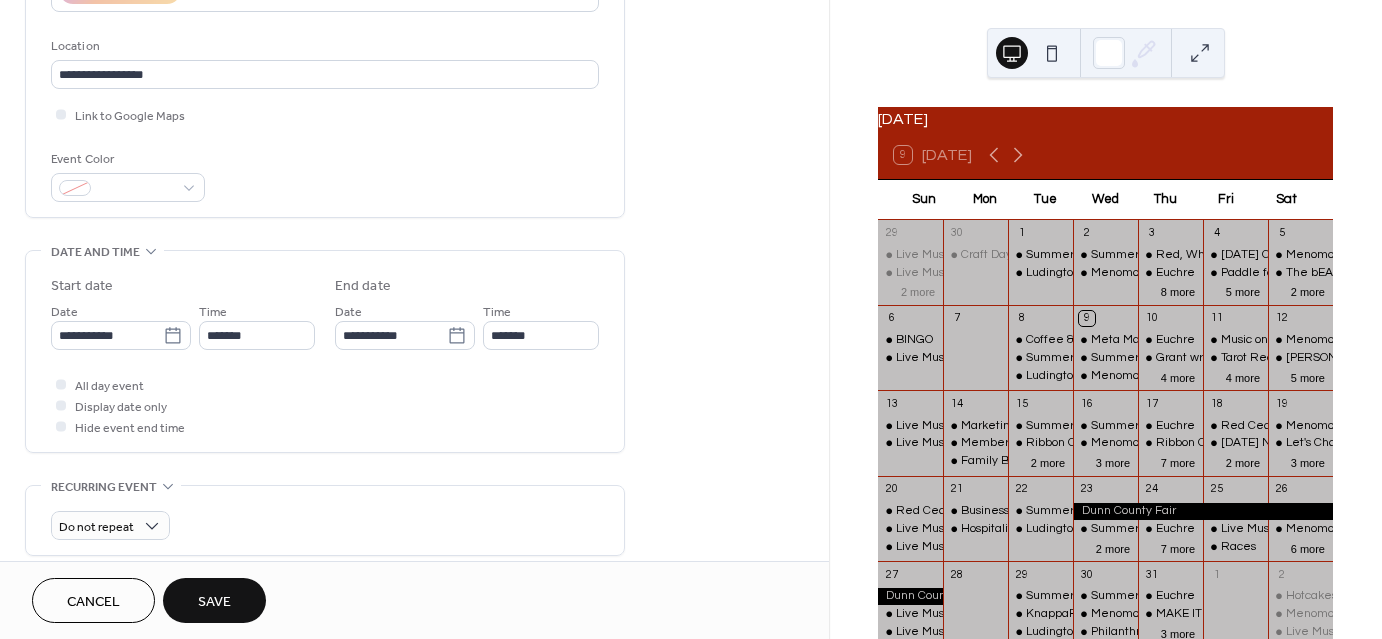 type on "*******" 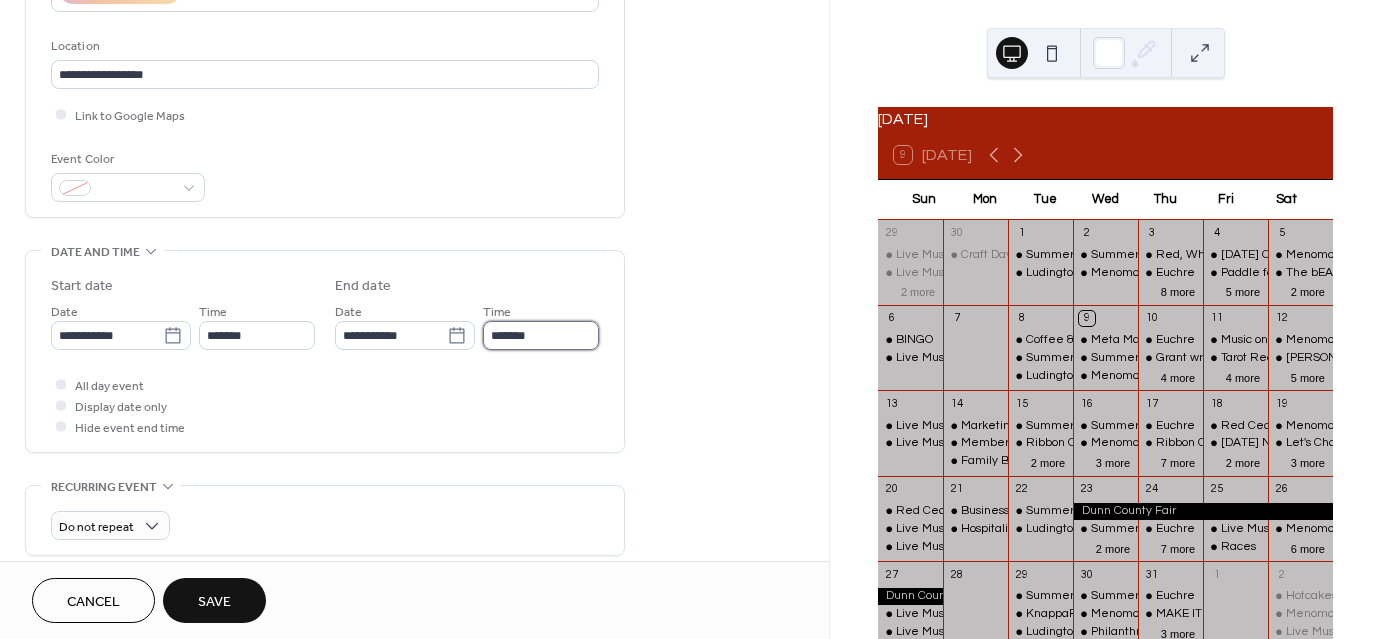 click on "*******" at bounding box center (541, 335) 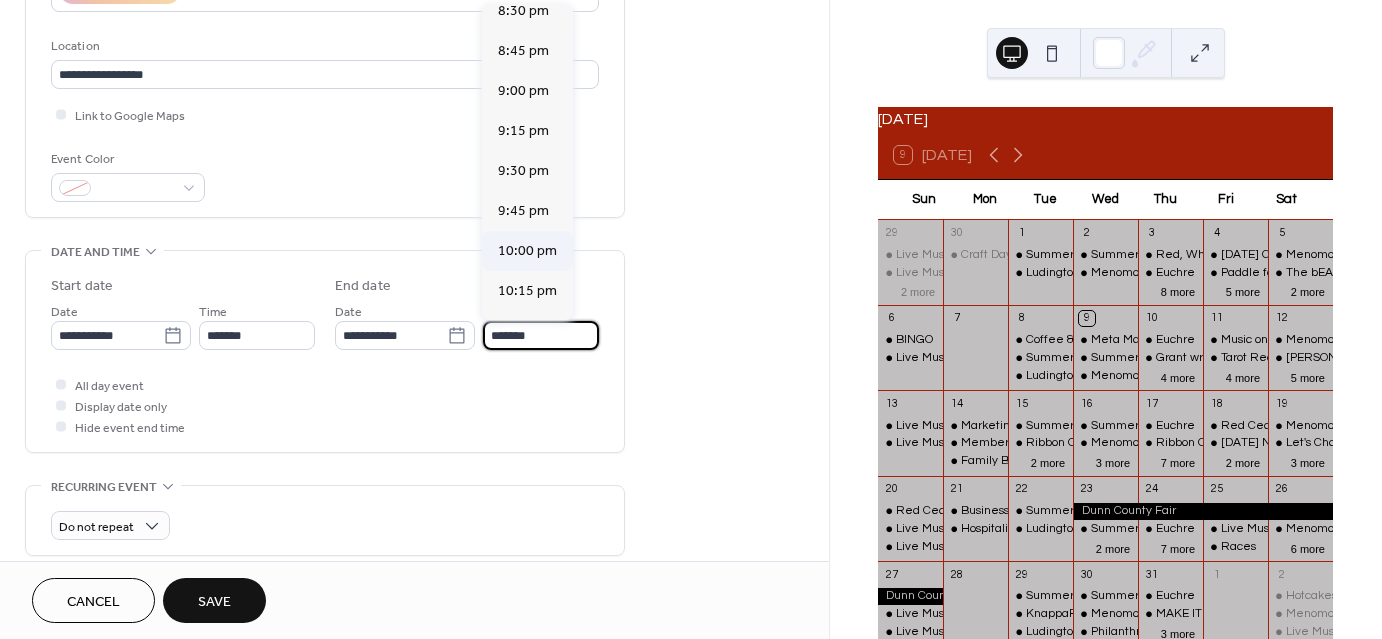 scroll, scrollTop: 900, scrollLeft: 0, axis: vertical 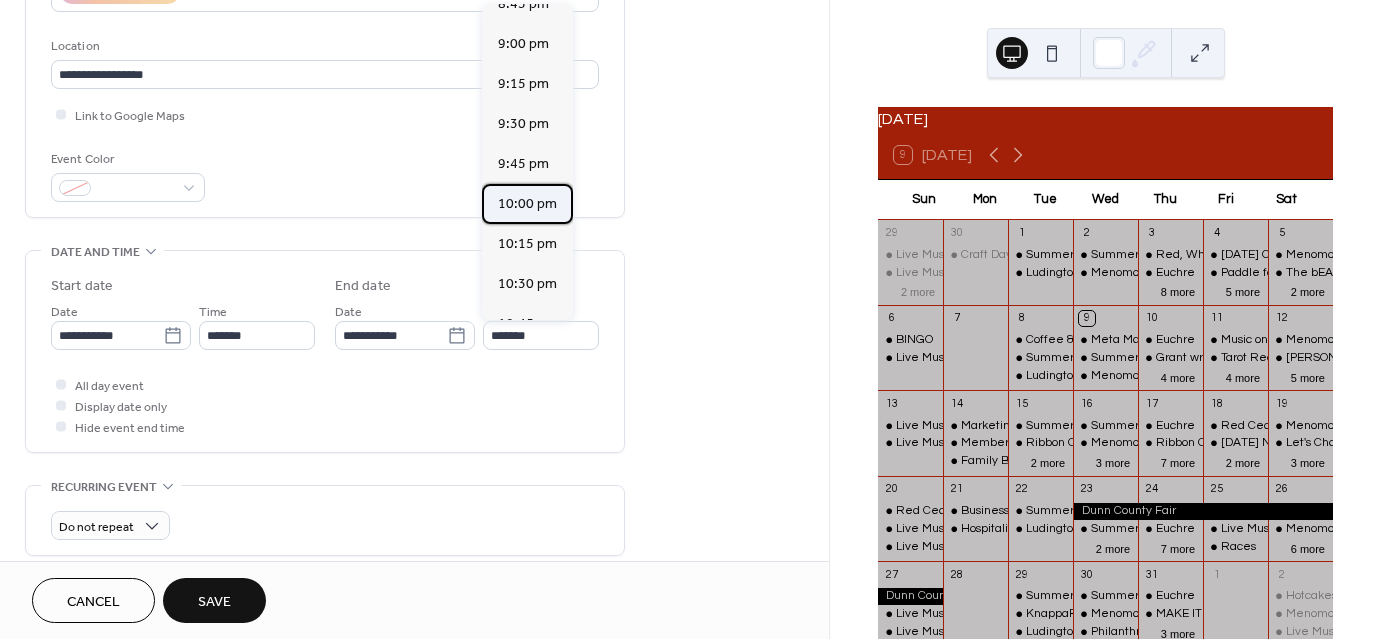 click on "10:00 pm" at bounding box center [527, 204] 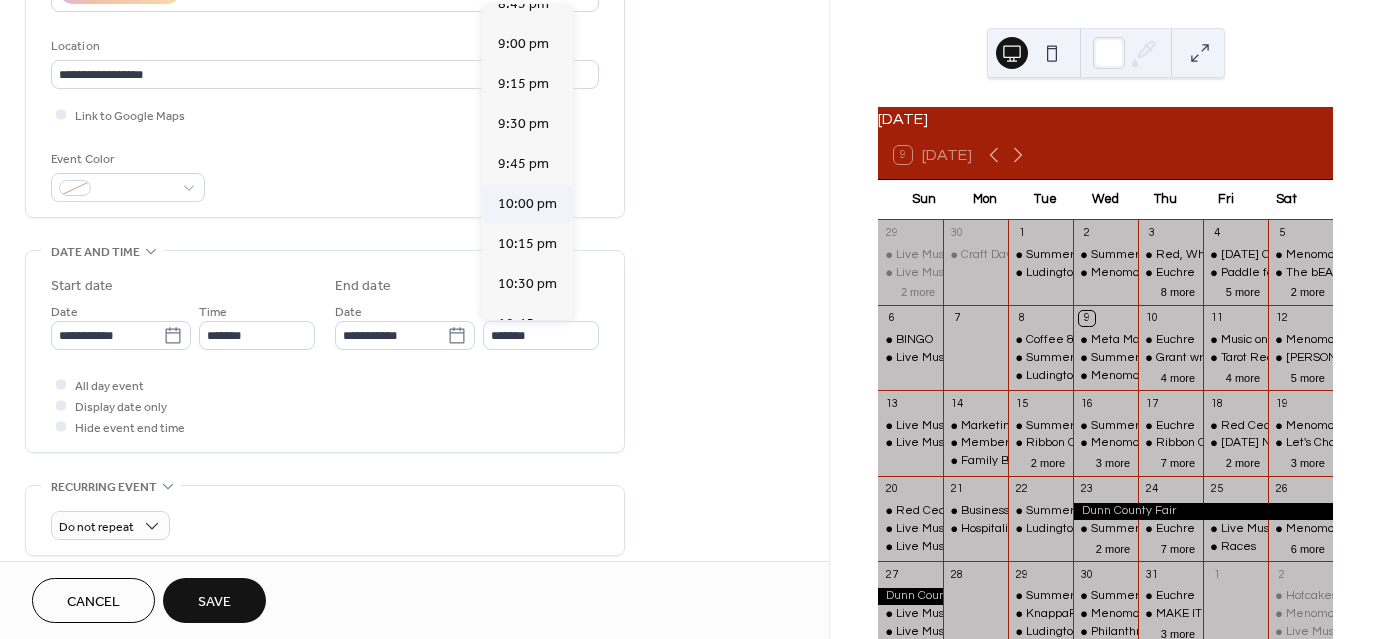 type on "********" 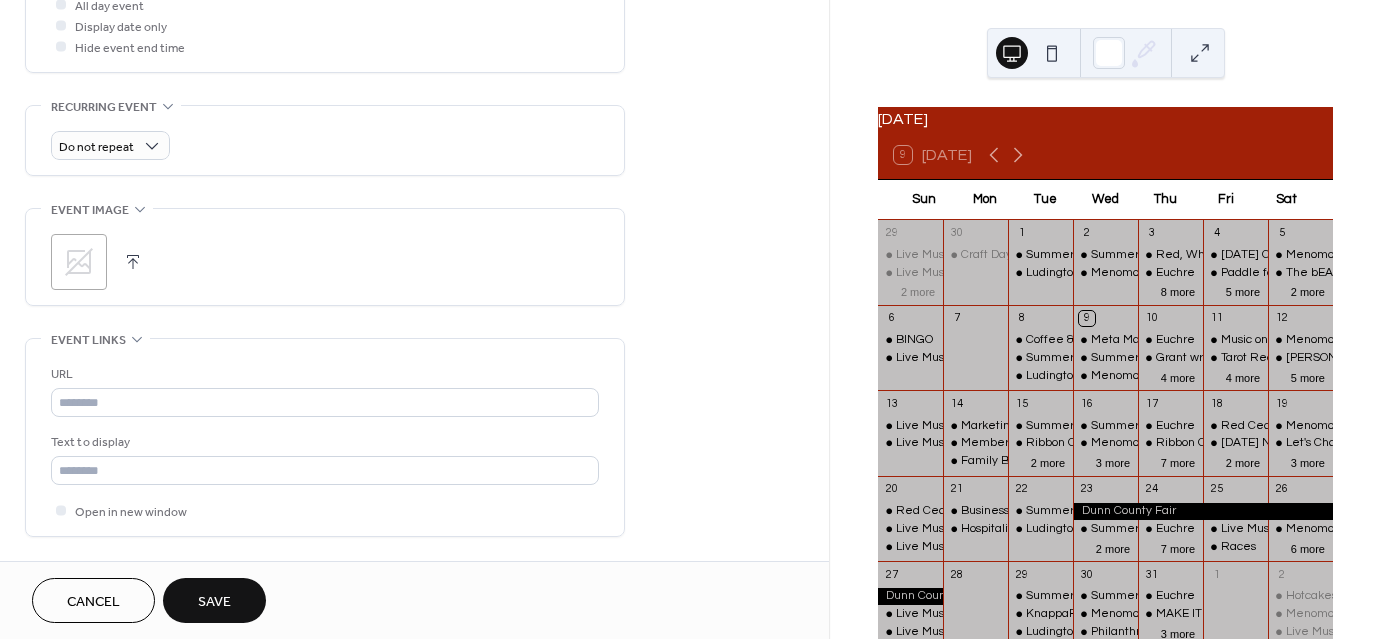 scroll, scrollTop: 800, scrollLeft: 0, axis: vertical 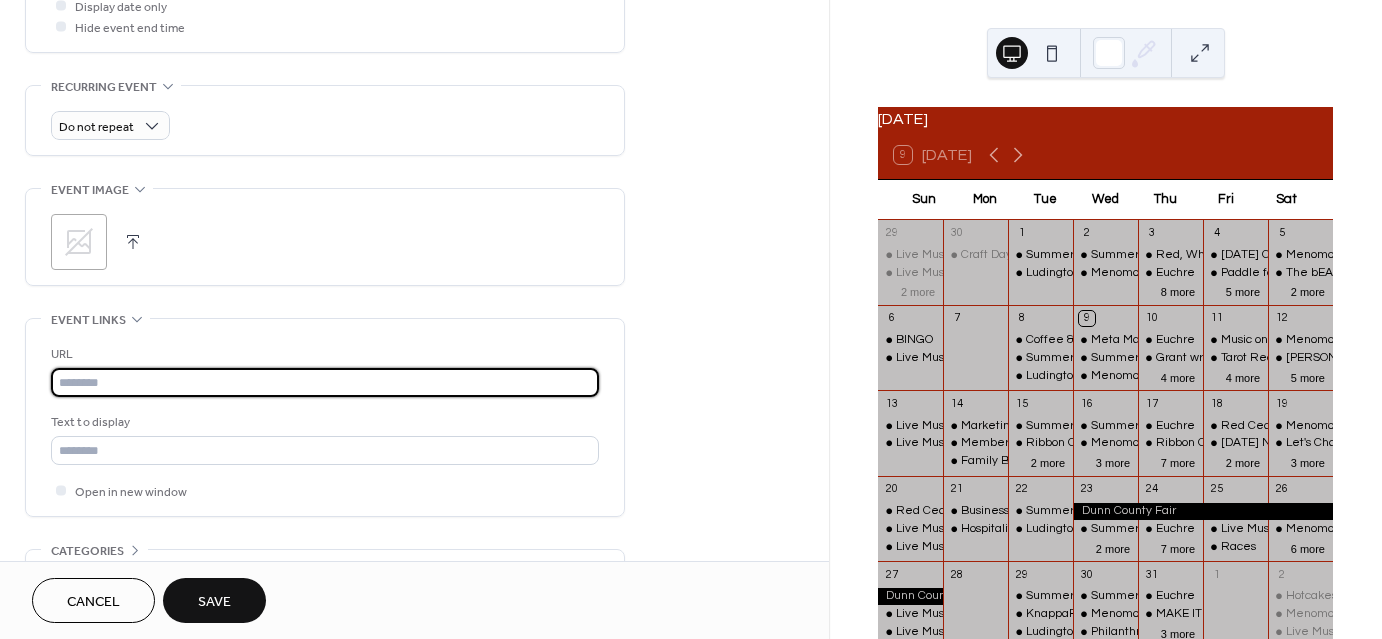paste on "**********" 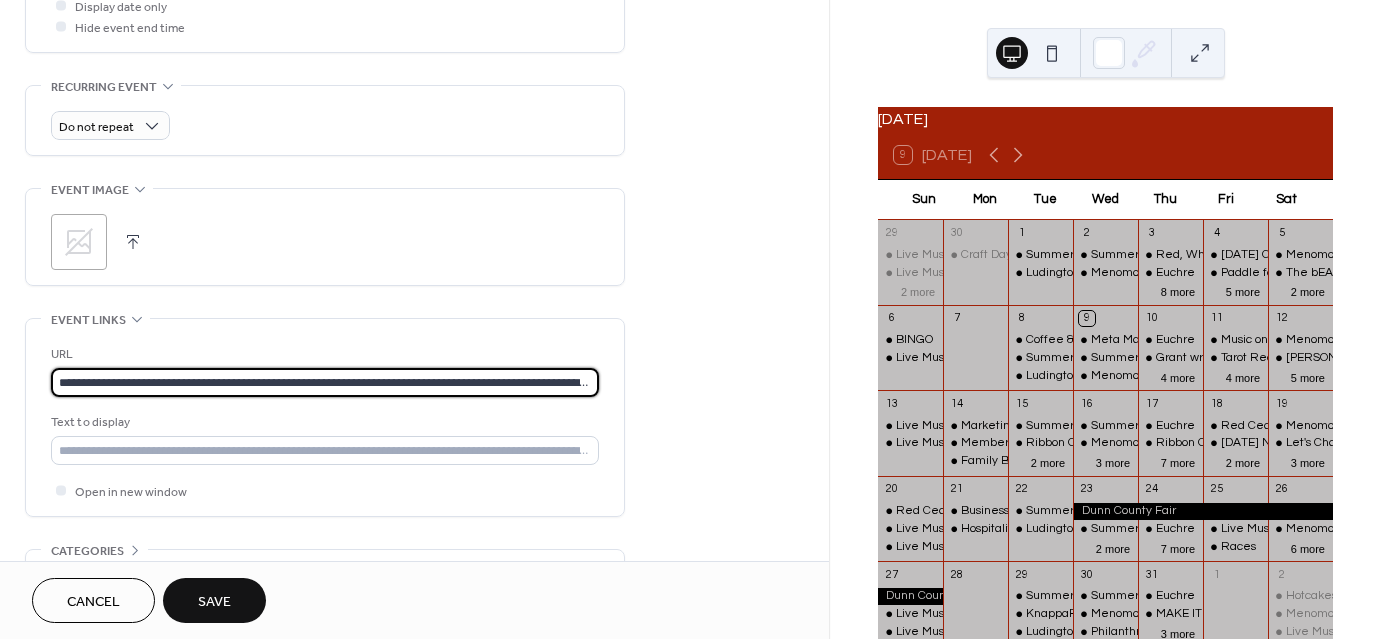 scroll, scrollTop: 0, scrollLeft: 106, axis: horizontal 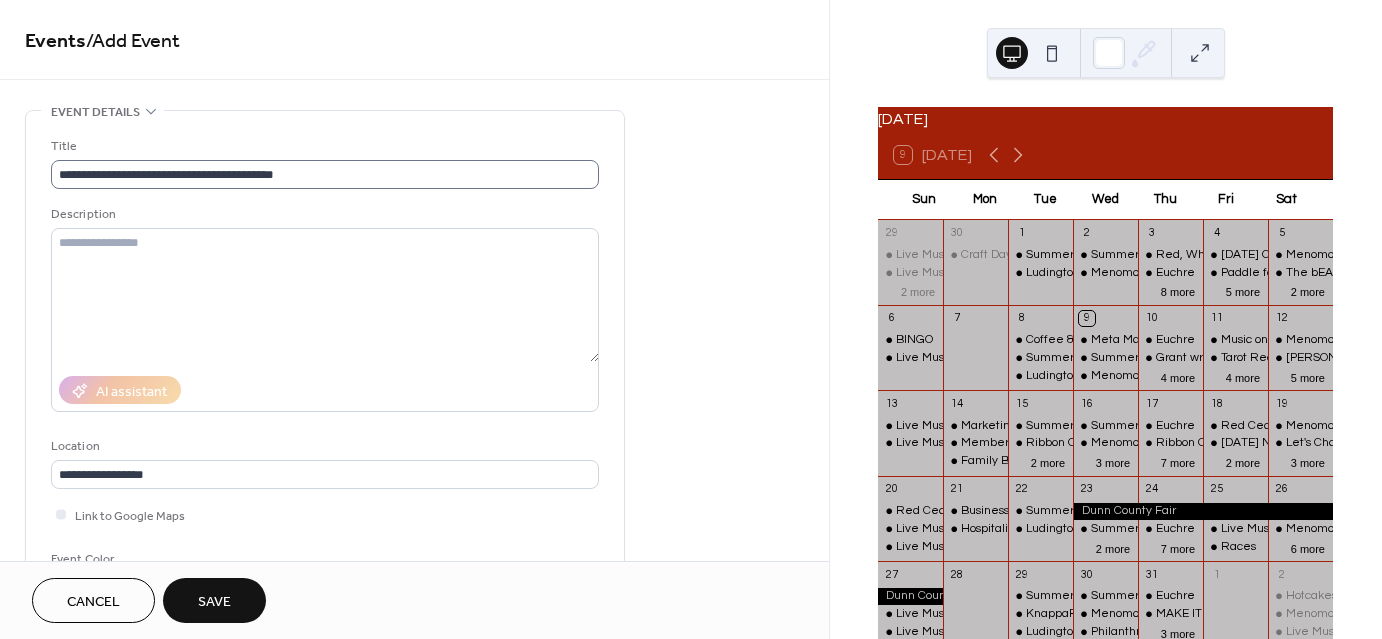 type on "**********" 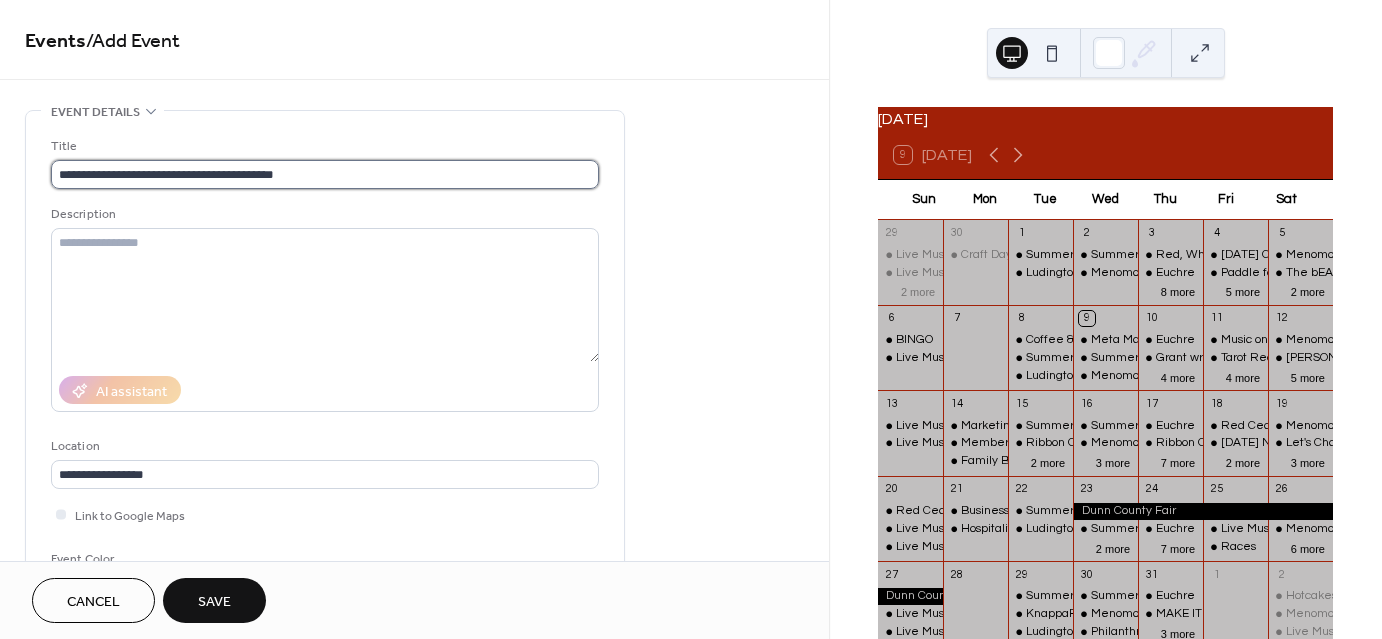 scroll, scrollTop: 0, scrollLeft: 0, axis: both 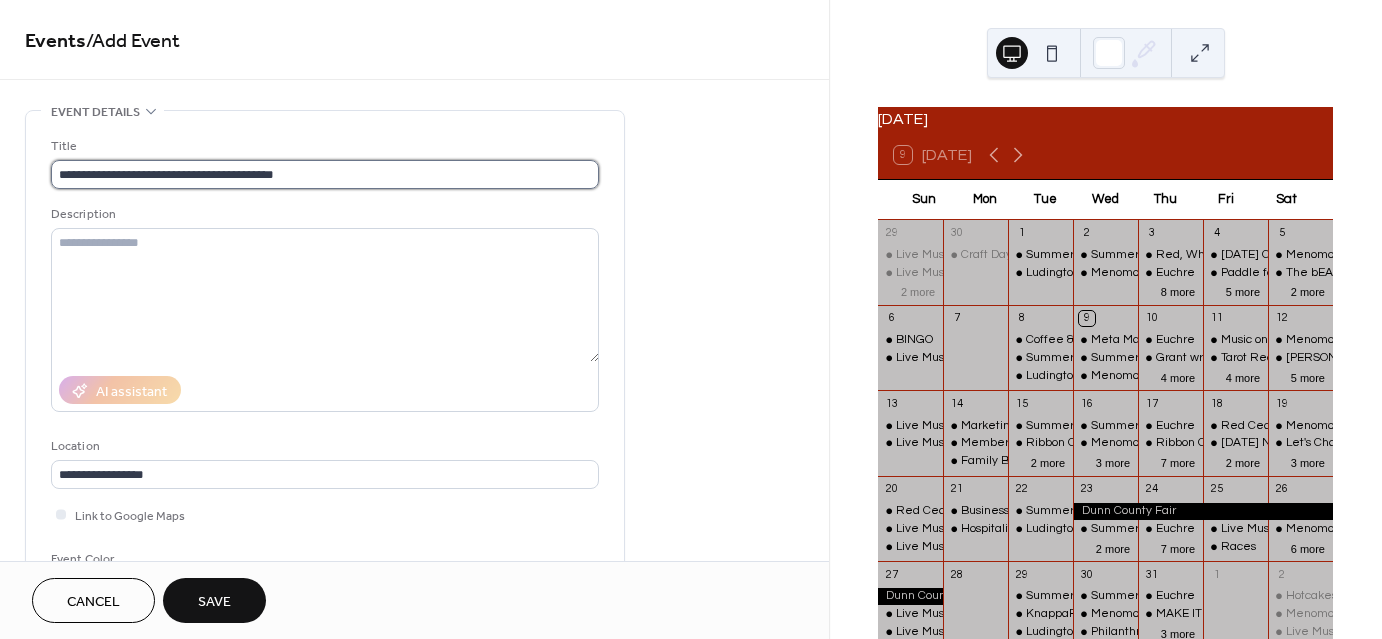 click on "**********" at bounding box center [325, 174] 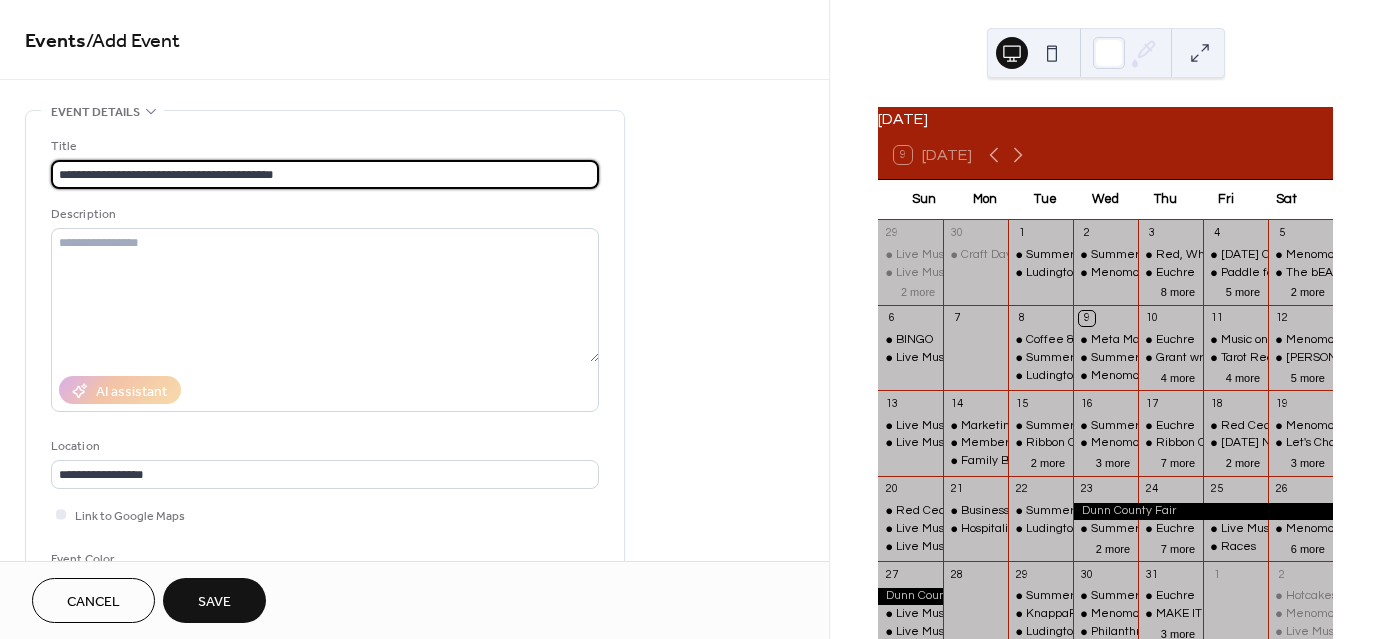 type on "**********" 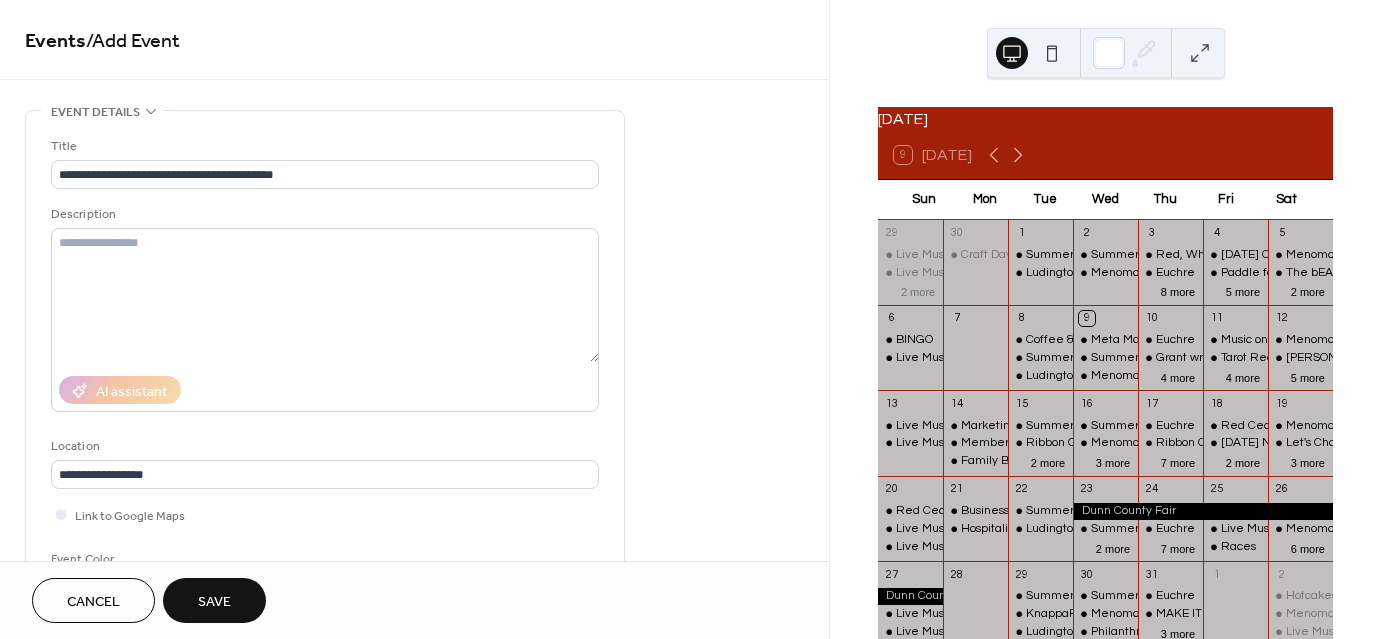 click on "Save" at bounding box center (214, 600) 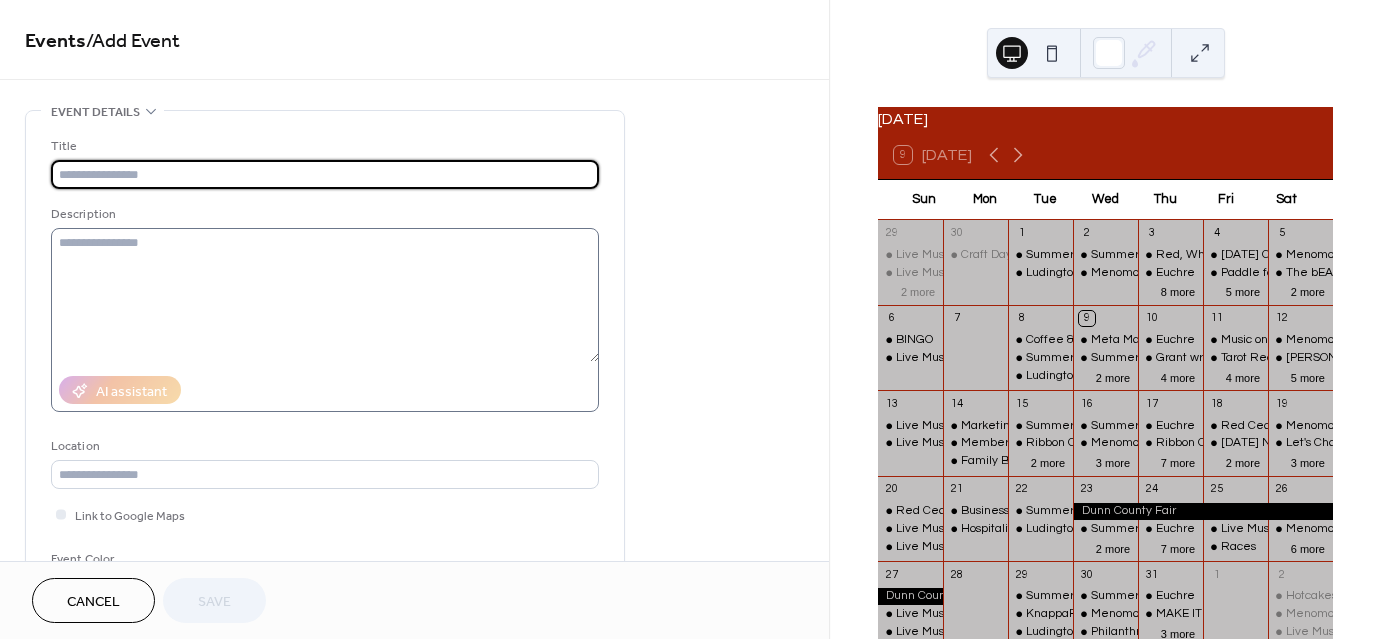 scroll, scrollTop: 0, scrollLeft: 0, axis: both 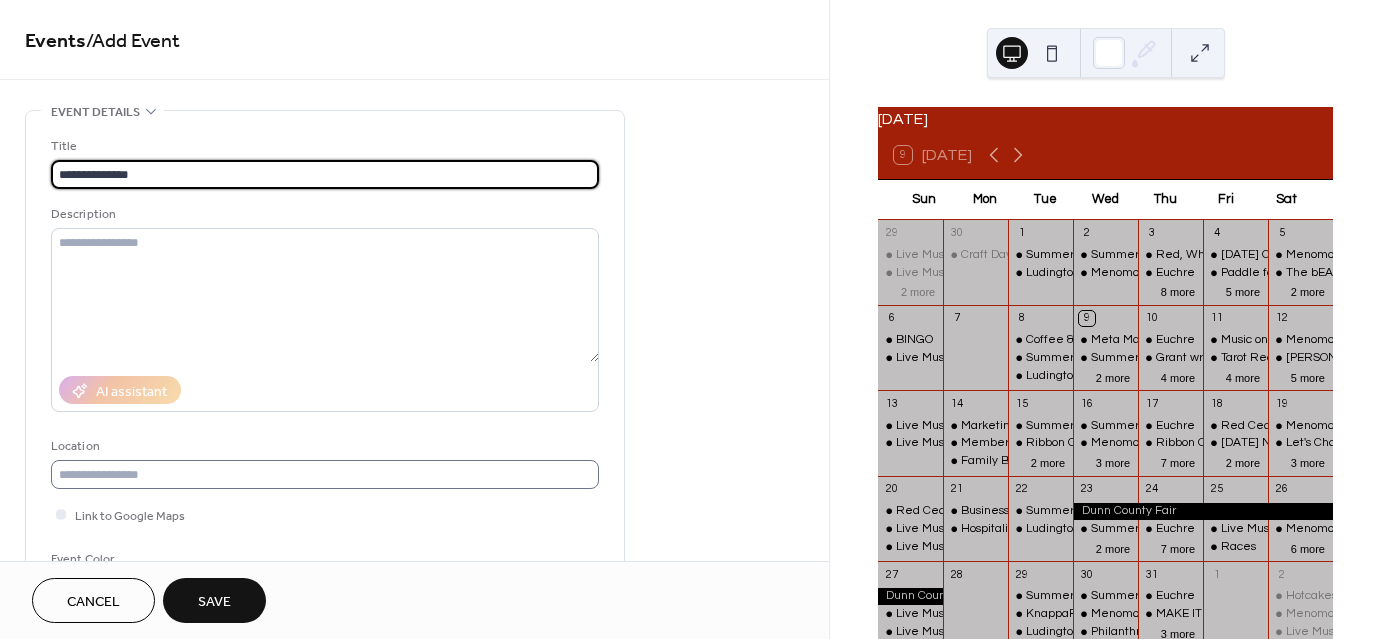 type on "**********" 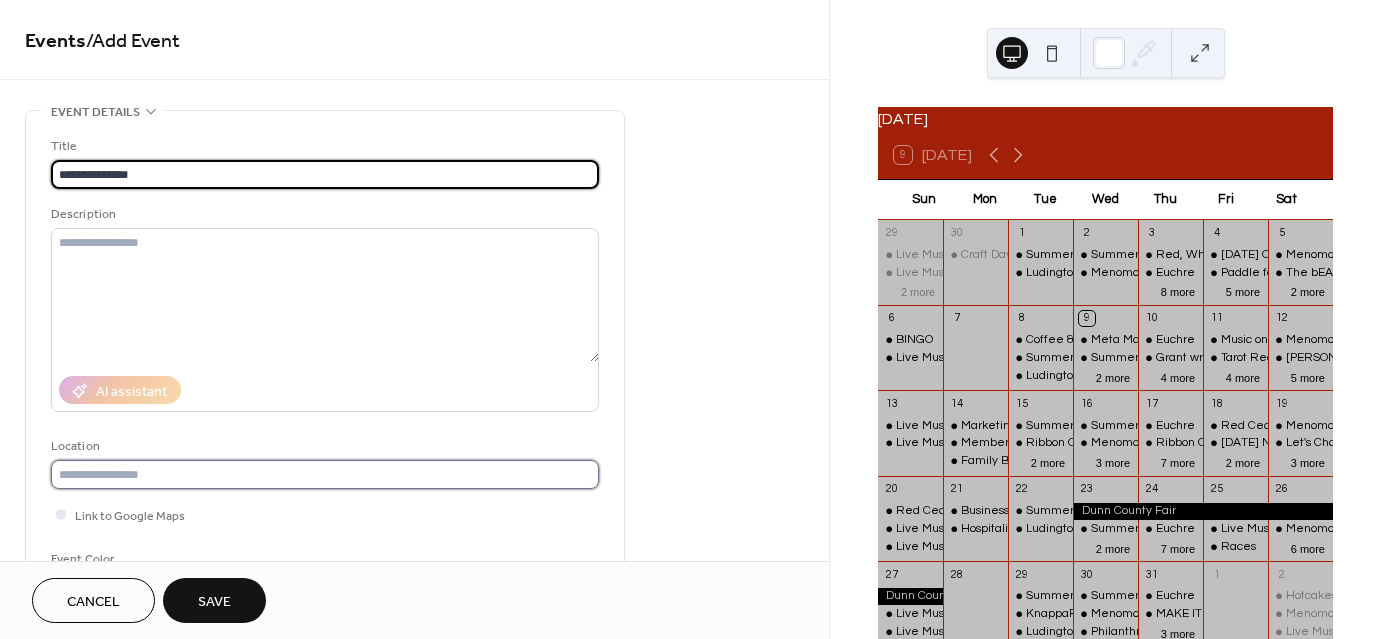 click at bounding box center (325, 474) 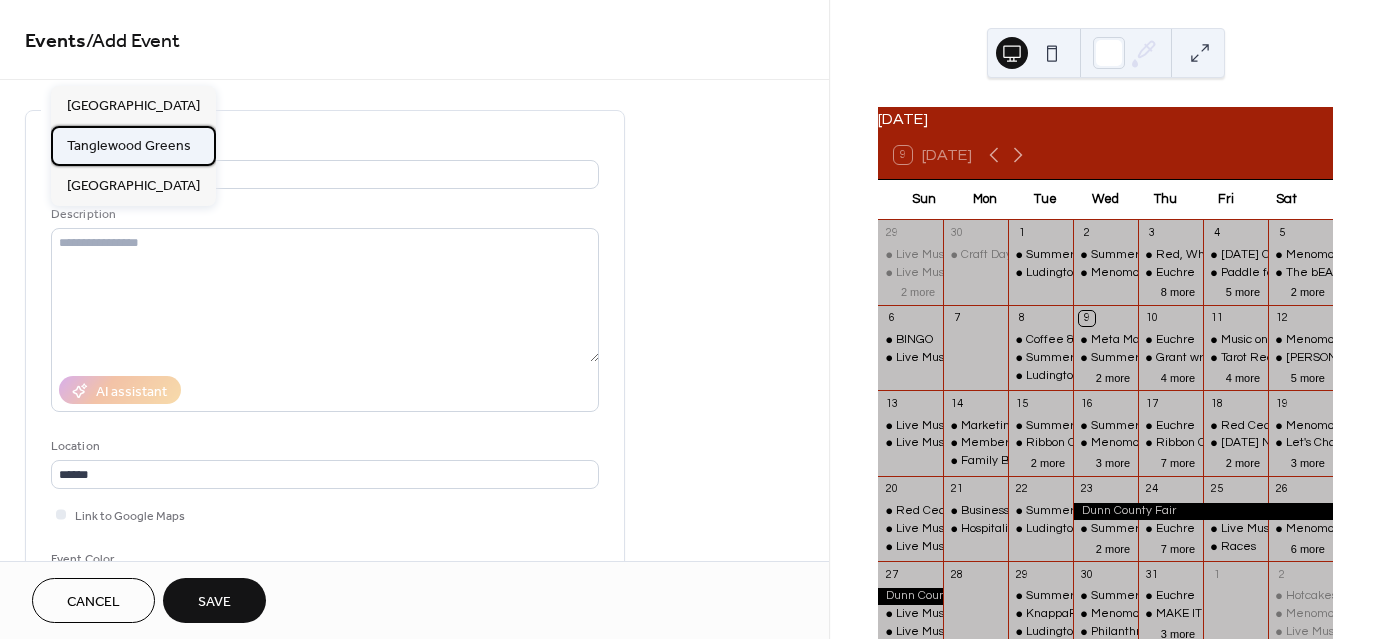 click on "Tanglewood Greens" at bounding box center (129, 145) 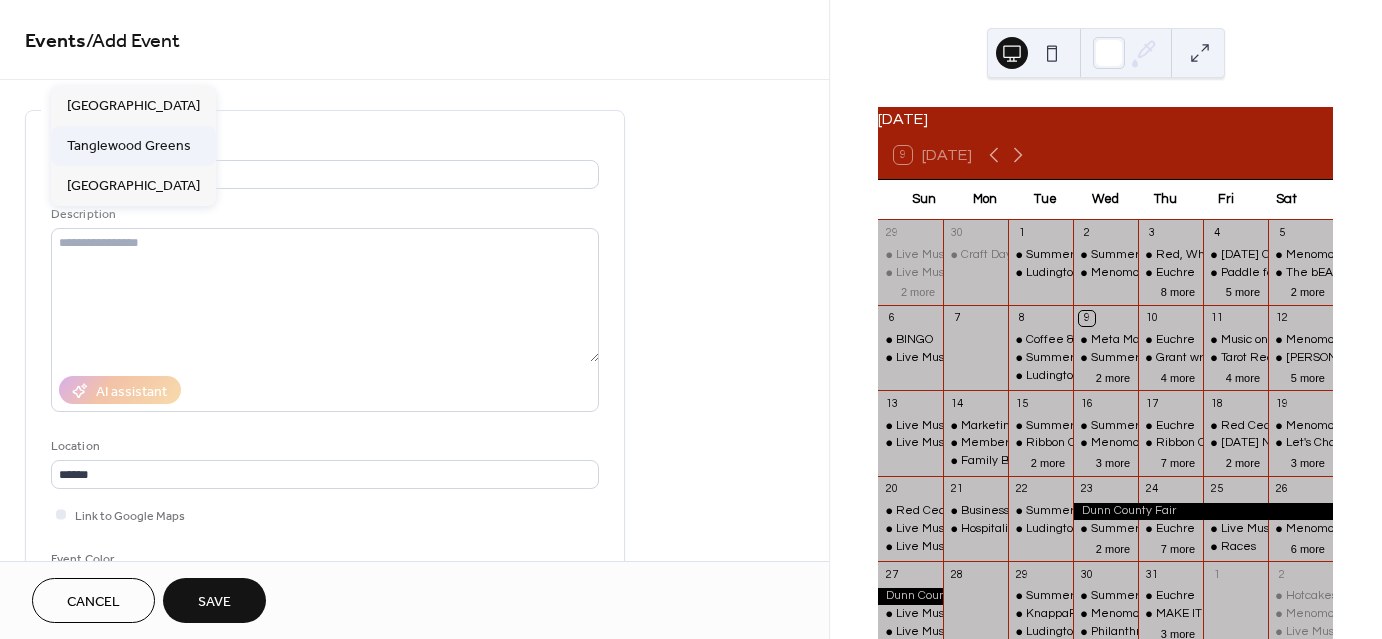 type on "**********" 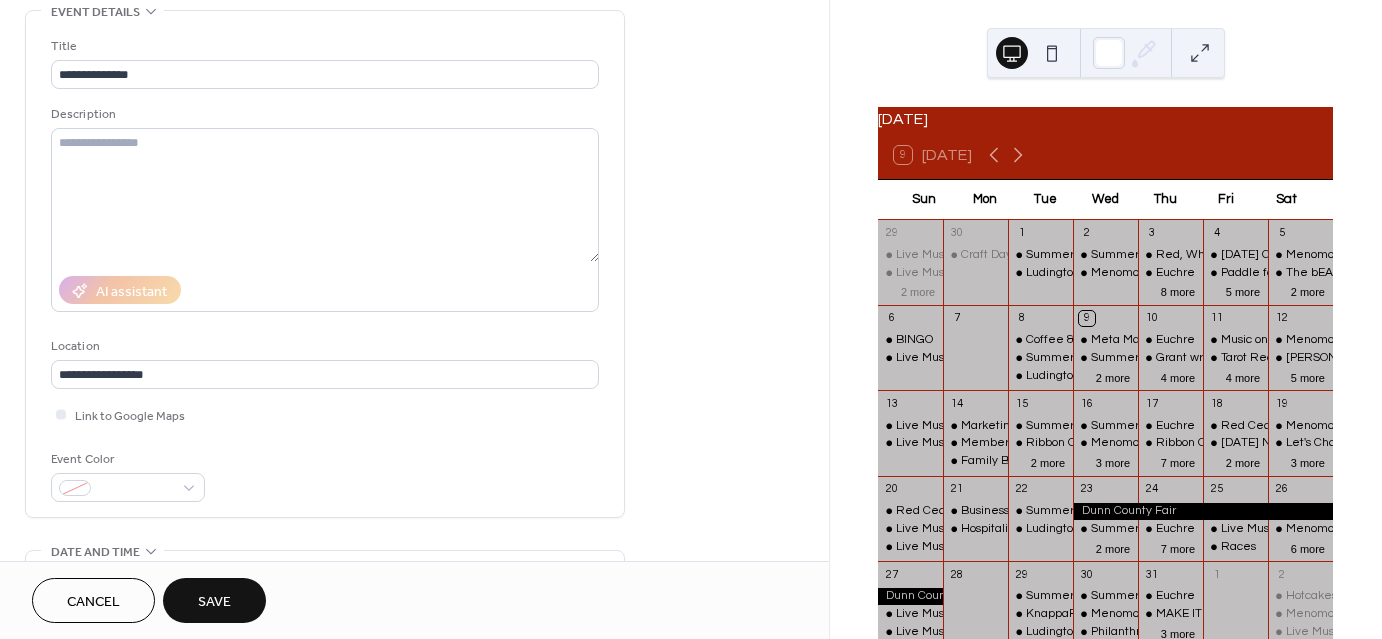 scroll, scrollTop: 200, scrollLeft: 0, axis: vertical 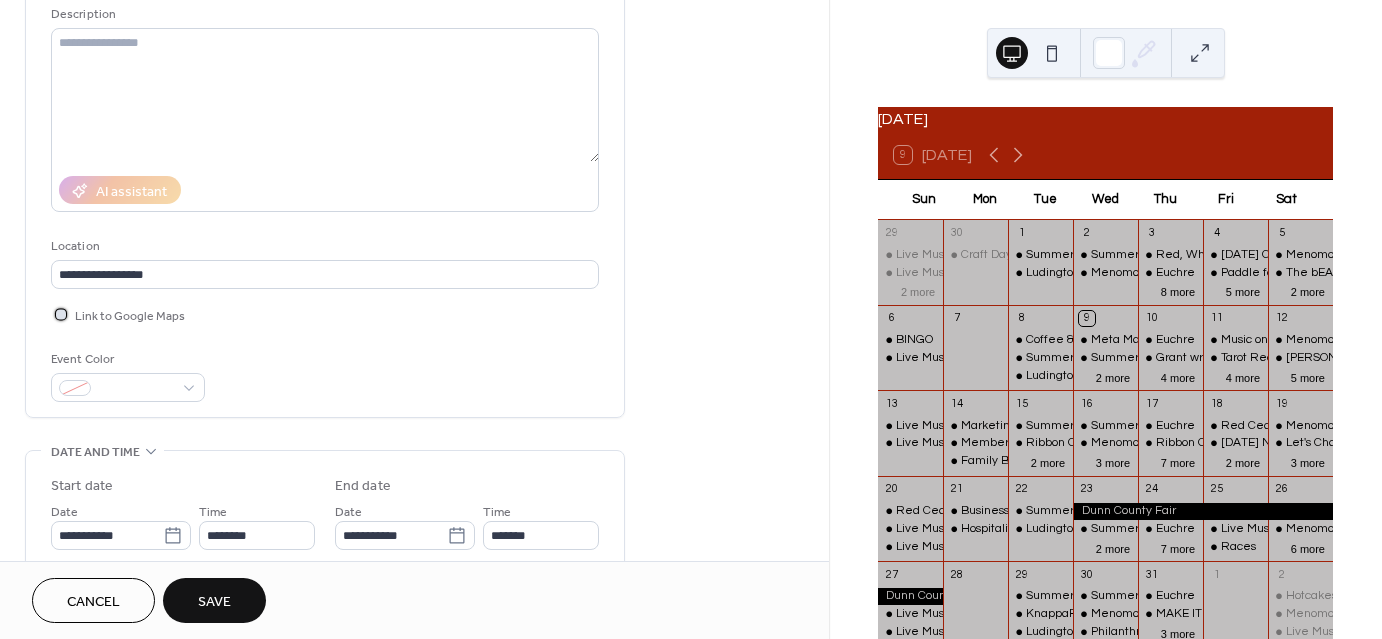 click at bounding box center [61, 314] 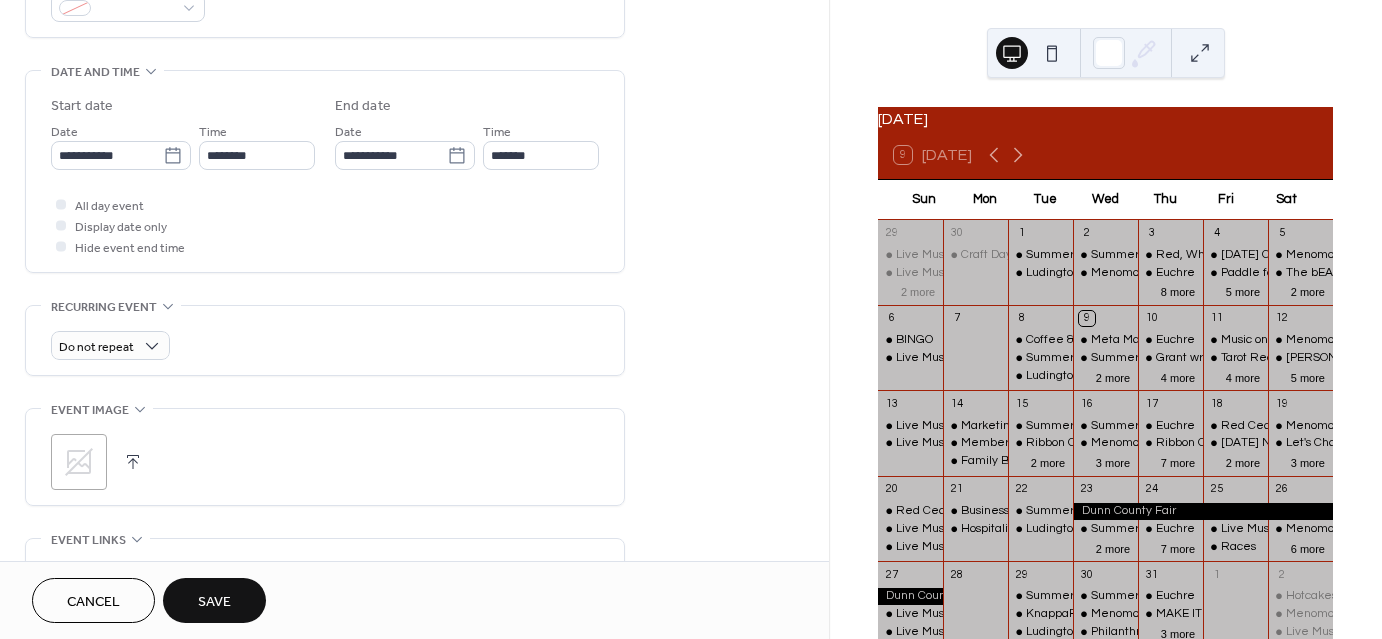 scroll, scrollTop: 600, scrollLeft: 0, axis: vertical 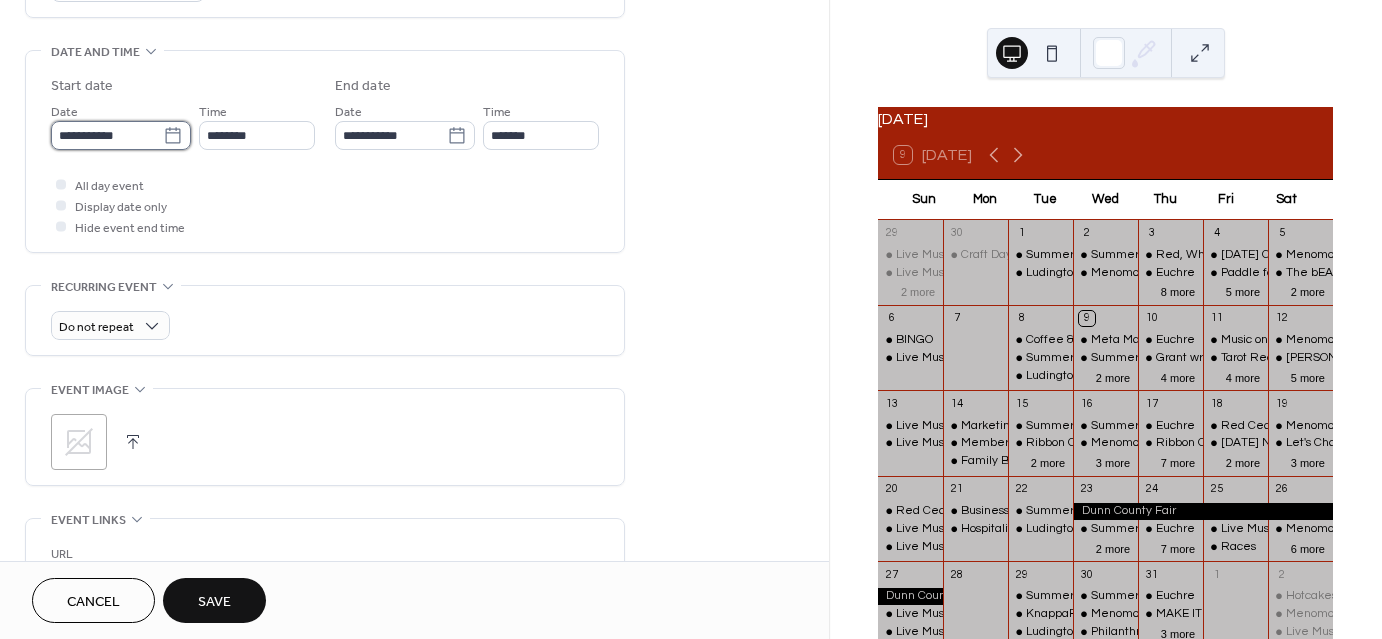 click on "**********" at bounding box center (107, 135) 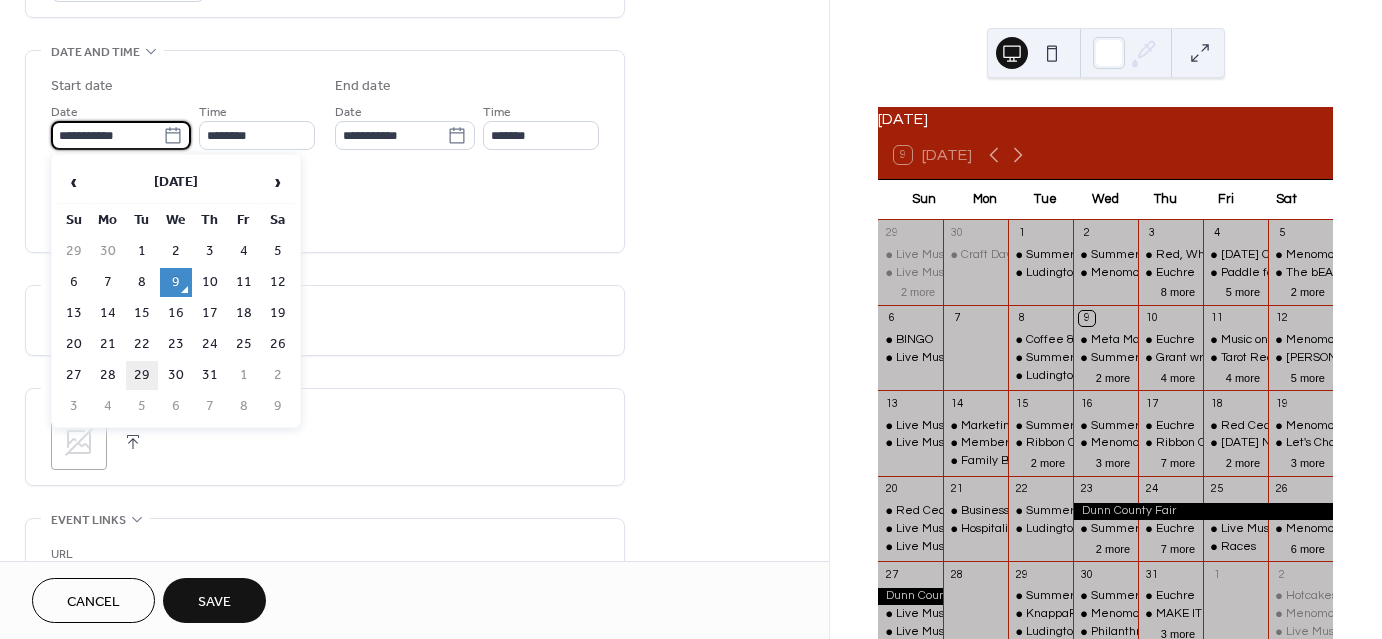 click on "29" at bounding box center (142, 375) 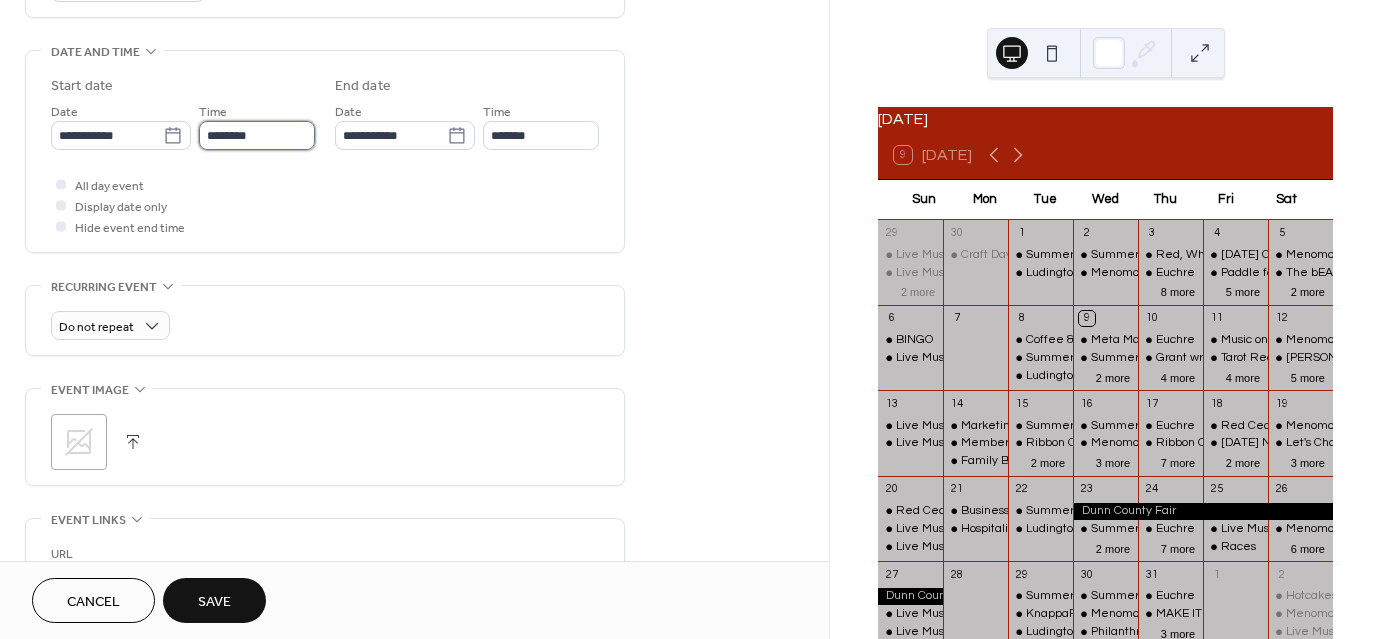 click on "********" at bounding box center (257, 135) 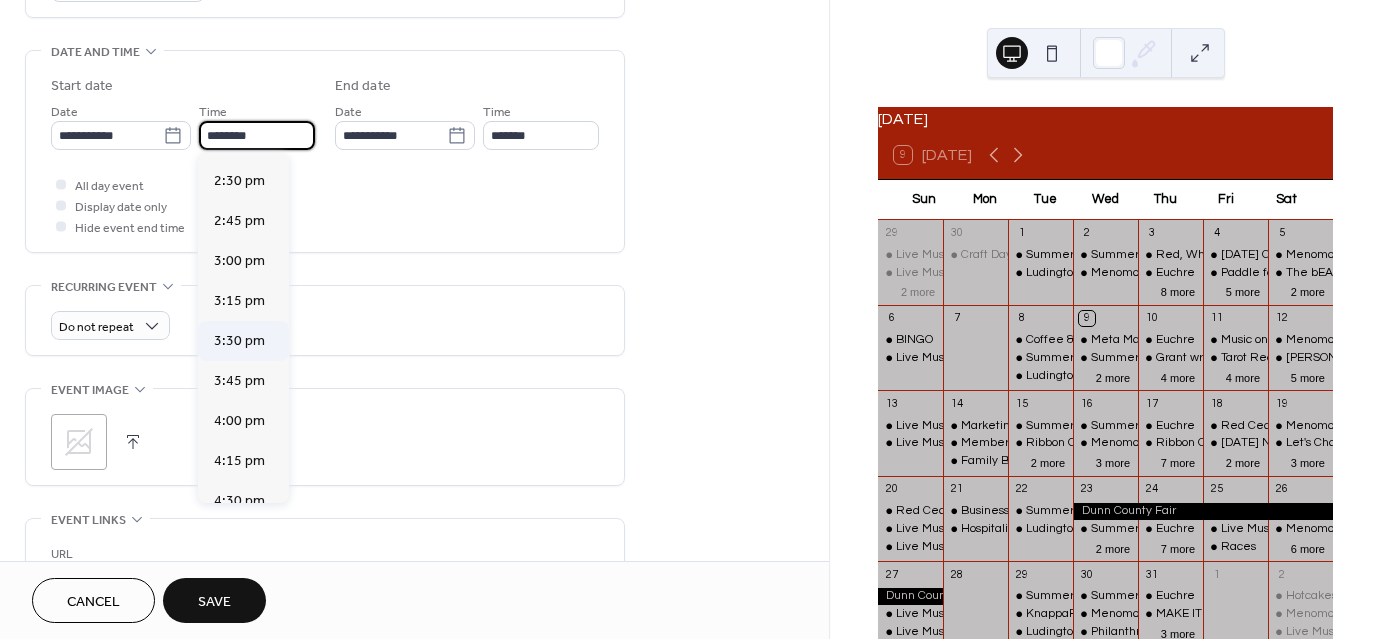 scroll, scrollTop: 2329, scrollLeft: 0, axis: vertical 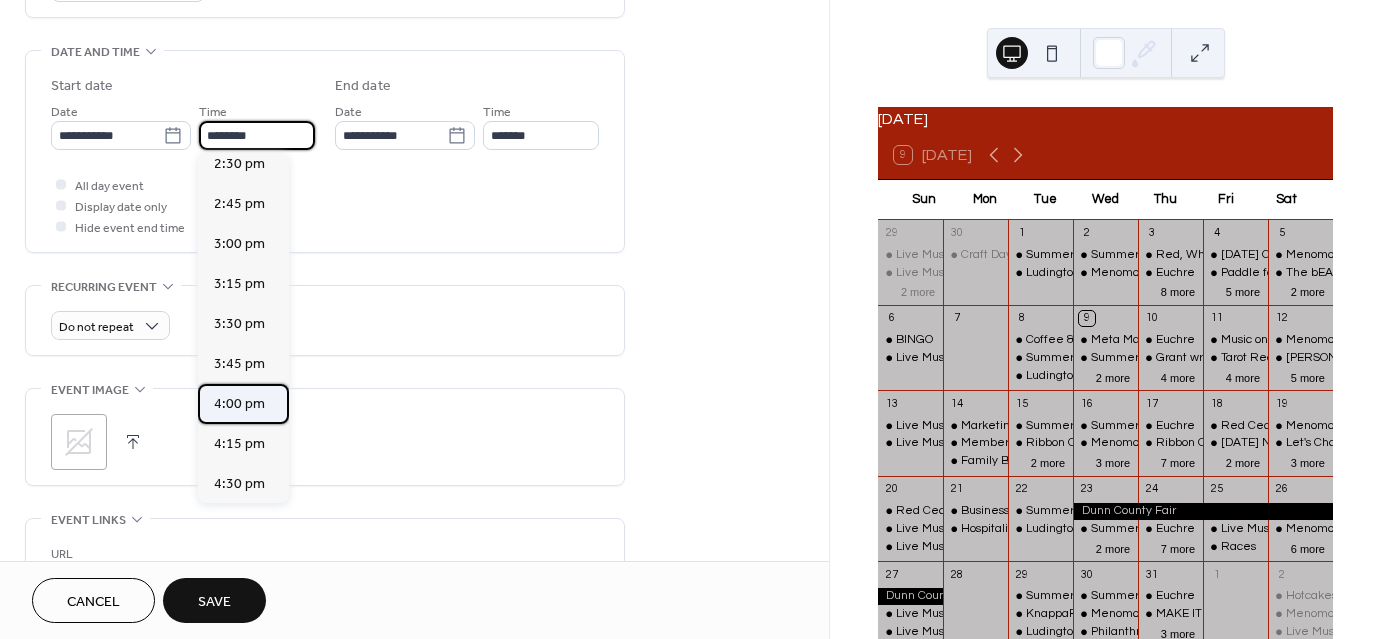 click on "4:00 pm" at bounding box center [239, 404] 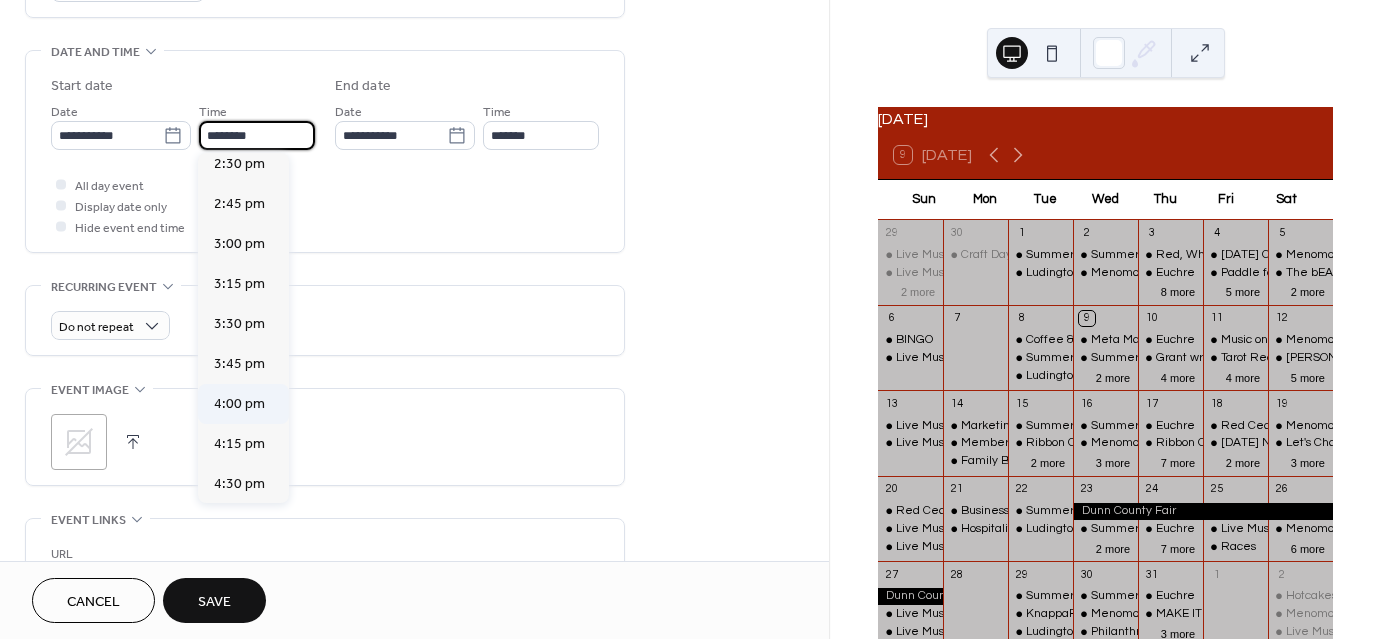 type on "*******" 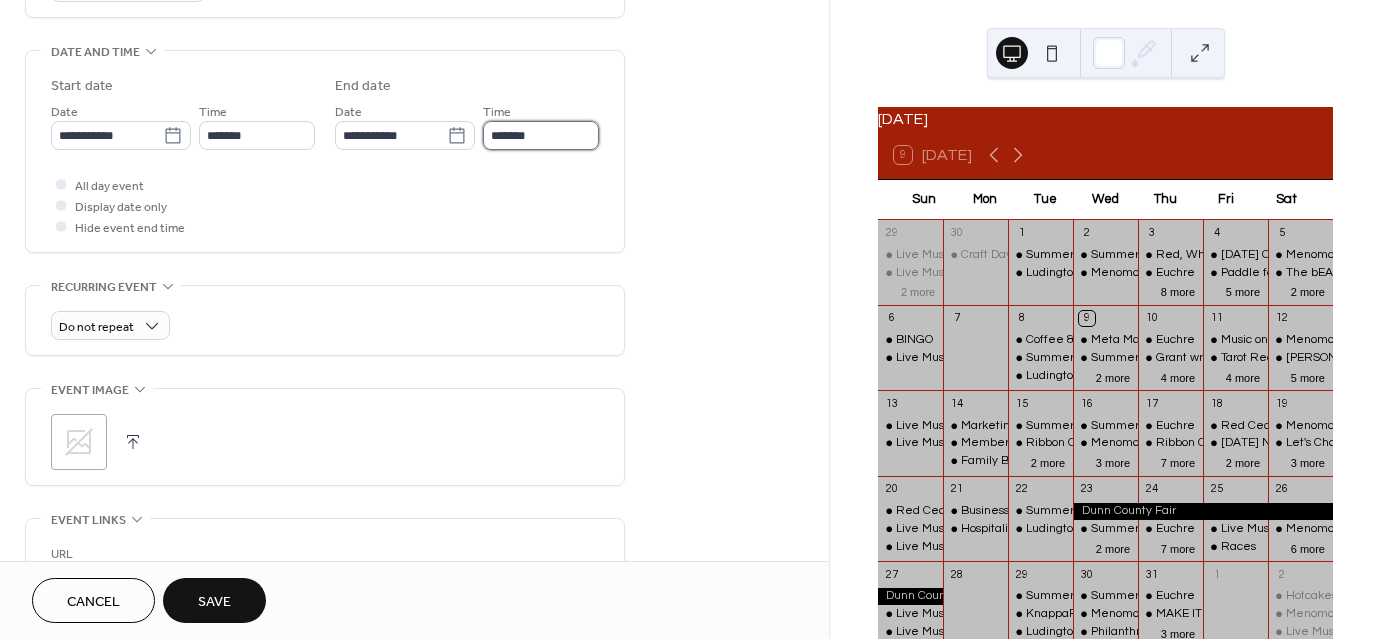click on "*******" at bounding box center [541, 135] 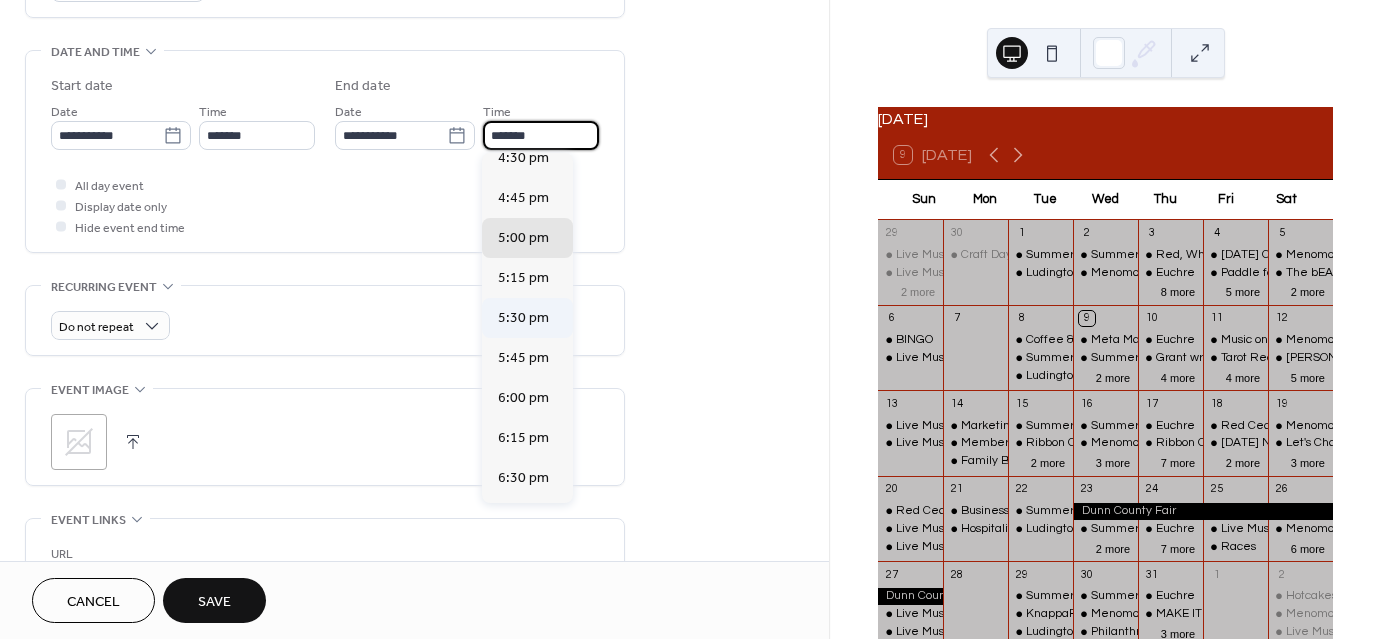 scroll, scrollTop: 200, scrollLeft: 0, axis: vertical 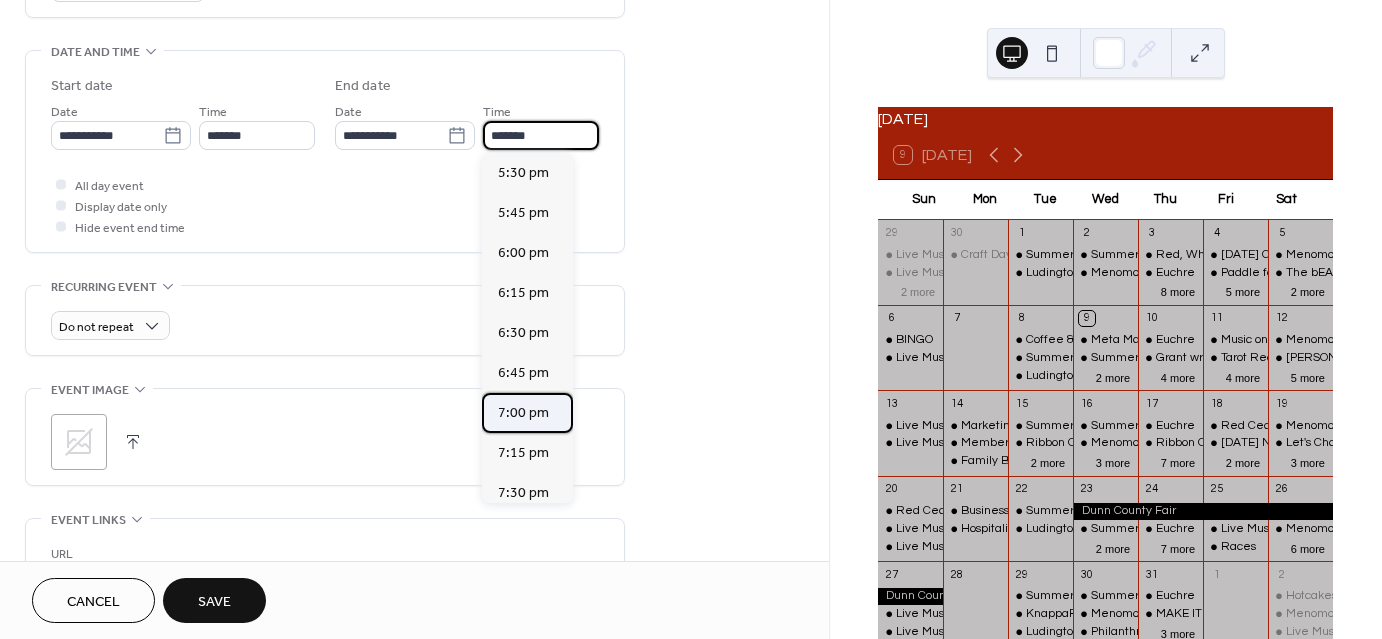 click on "7:00 pm" at bounding box center (523, 413) 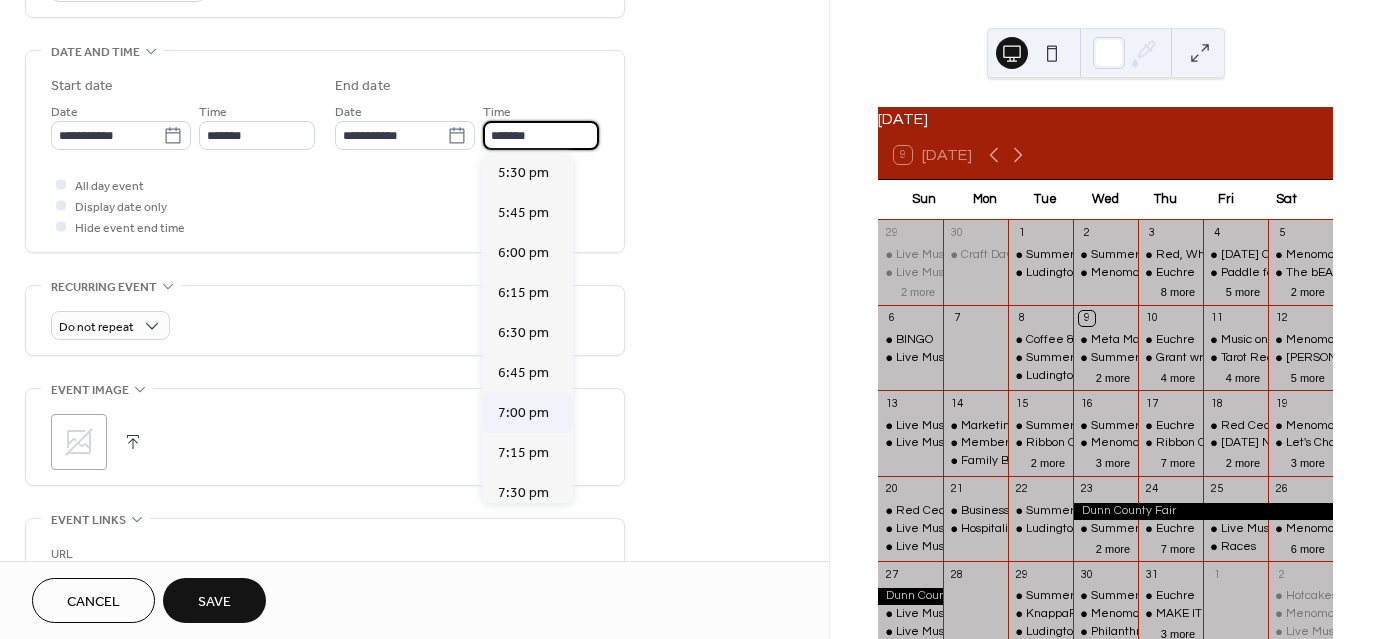 type on "*******" 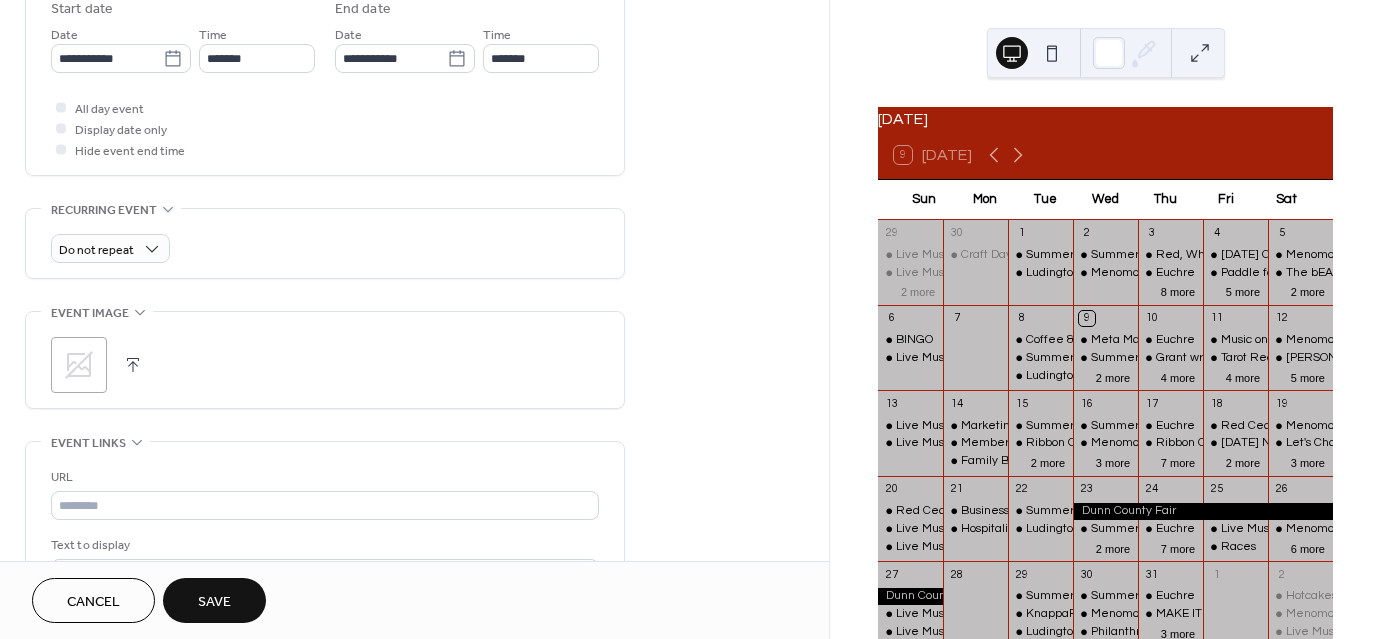 scroll, scrollTop: 800, scrollLeft: 0, axis: vertical 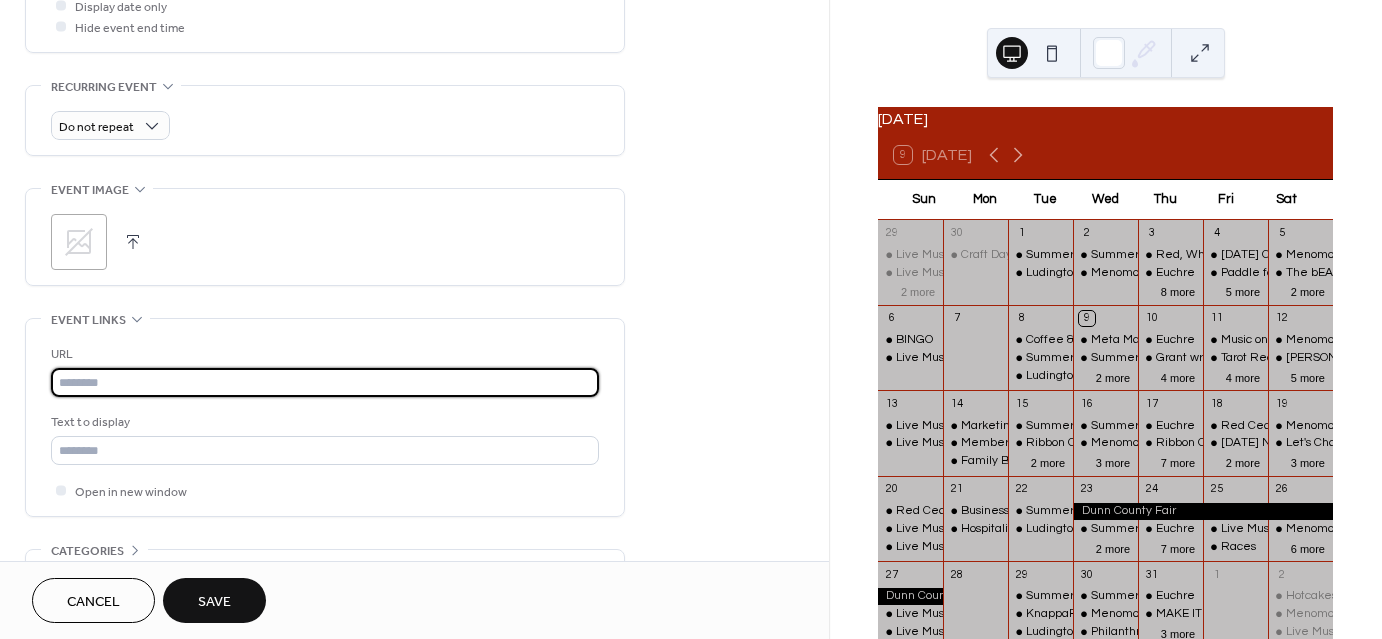 paste on "**********" 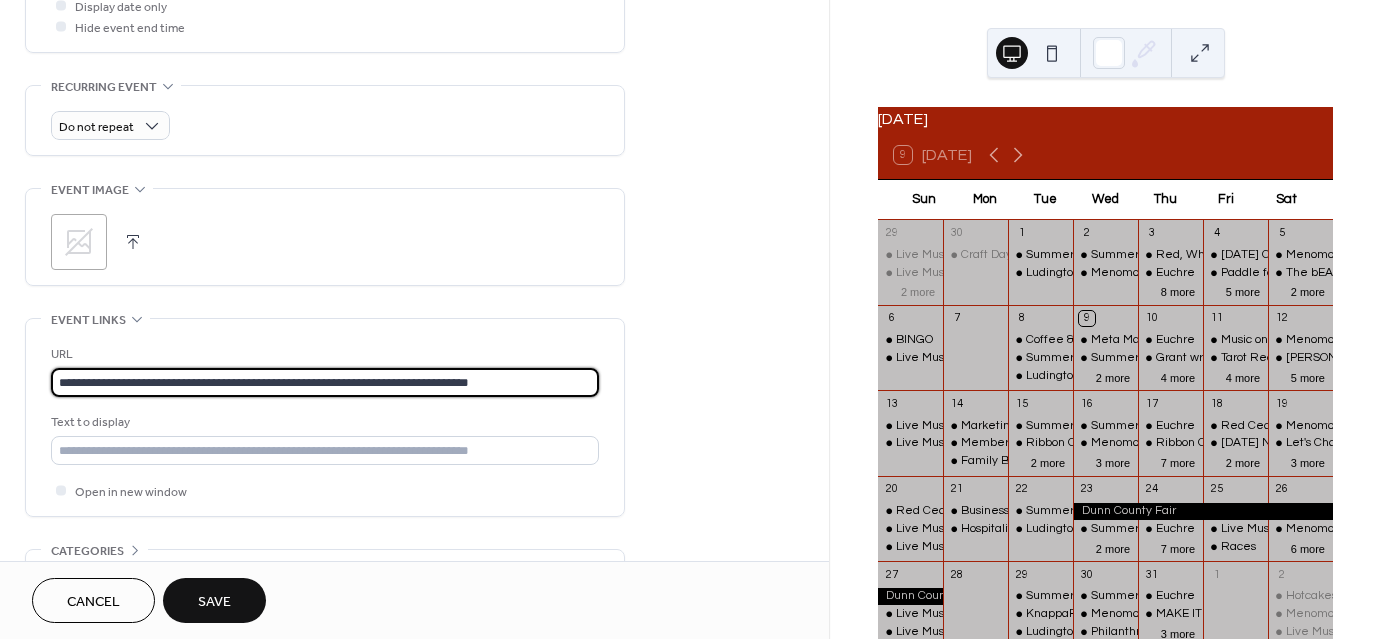 type on "**********" 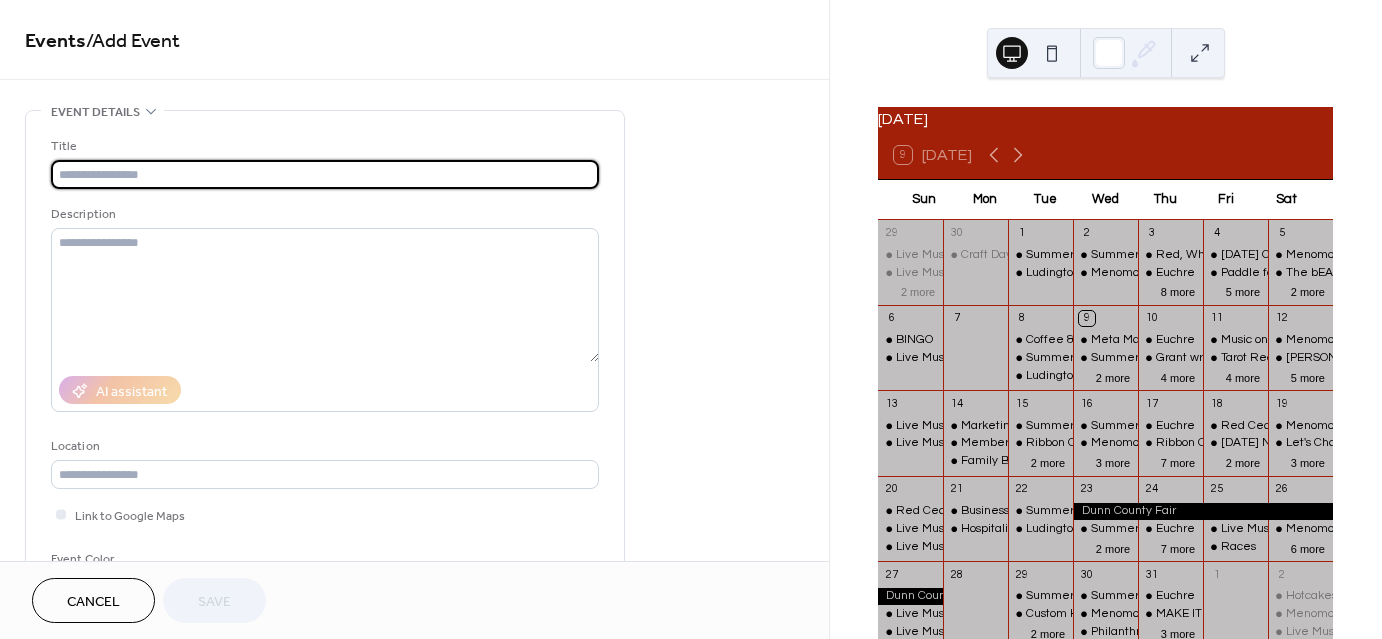 scroll, scrollTop: 0, scrollLeft: 0, axis: both 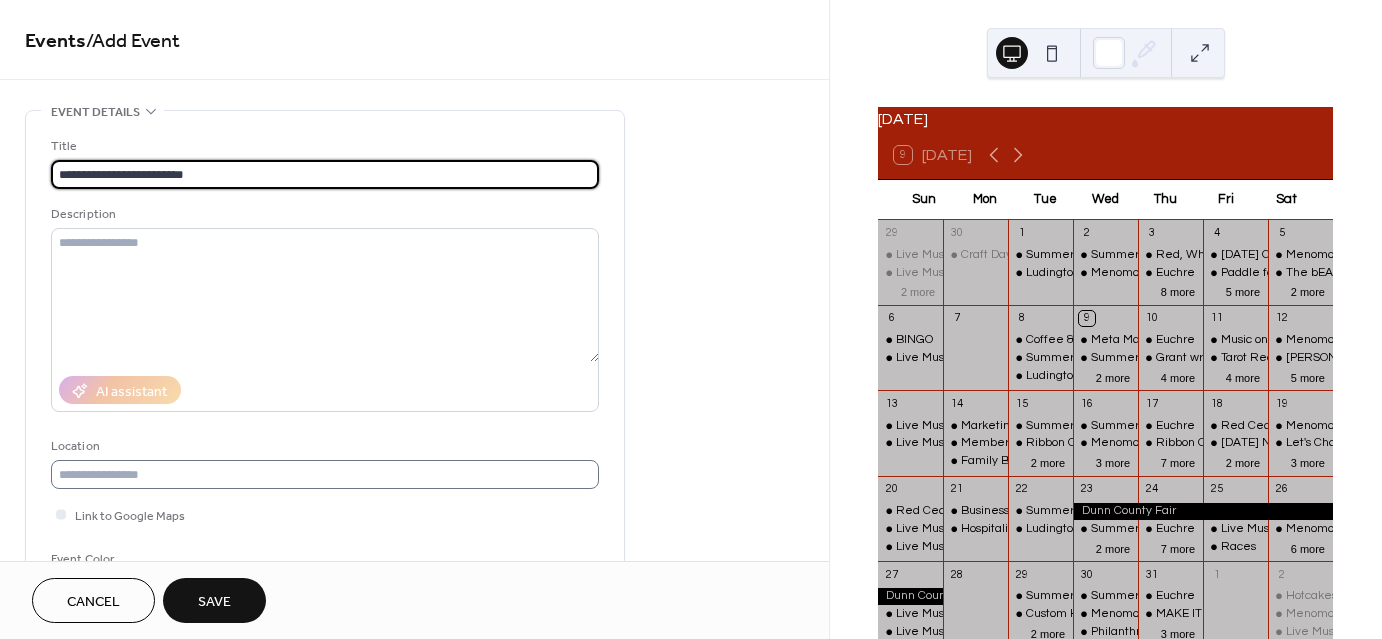 type on "**********" 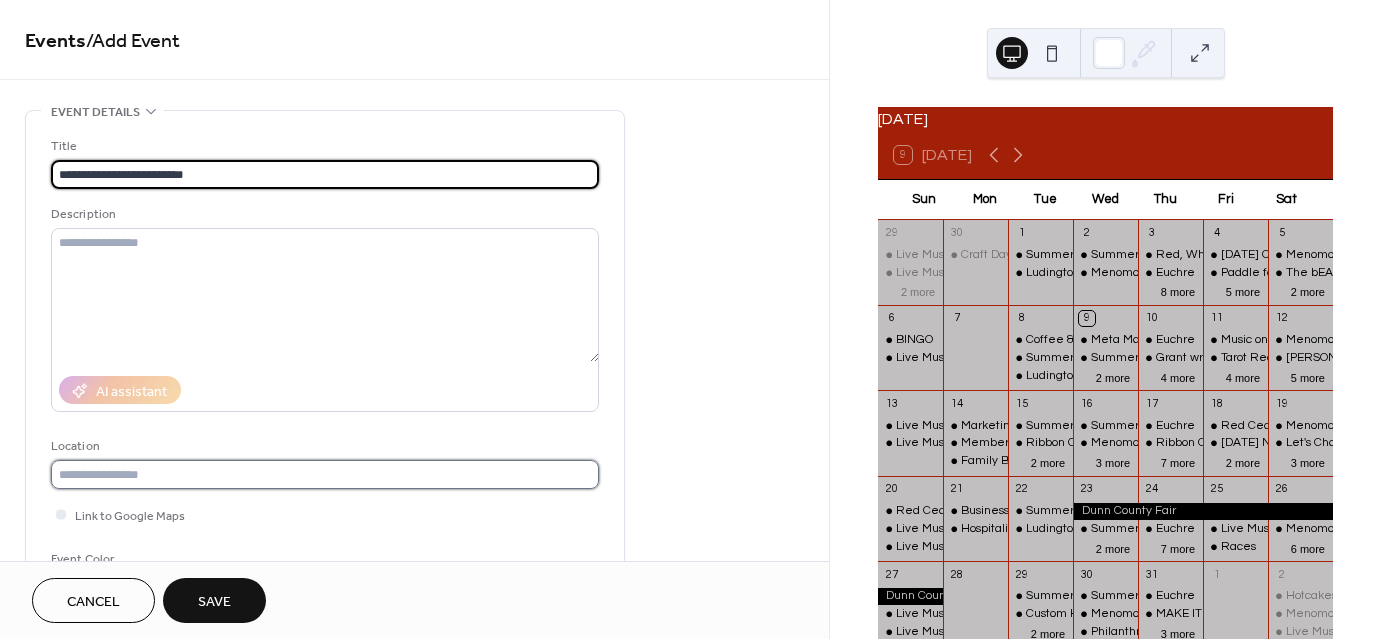 click at bounding box center (325, 474) 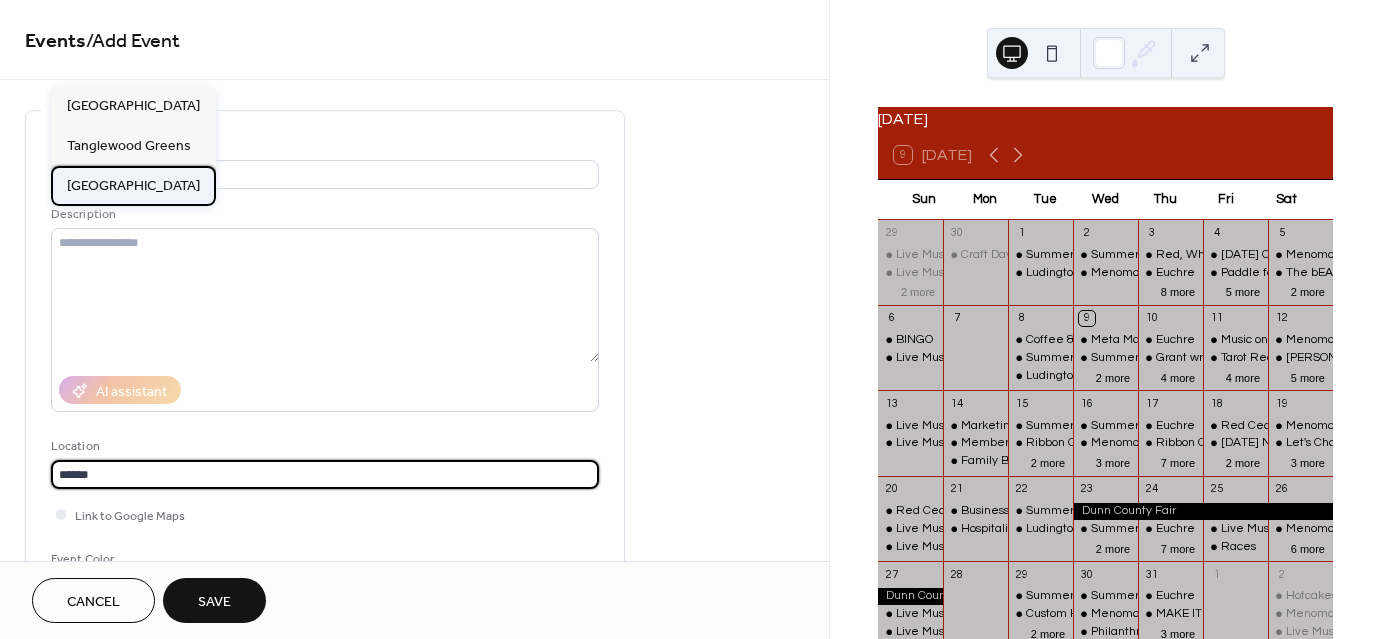 click on "[GEOGRAPHIC_DATA]" at bounding box center [133, 185] 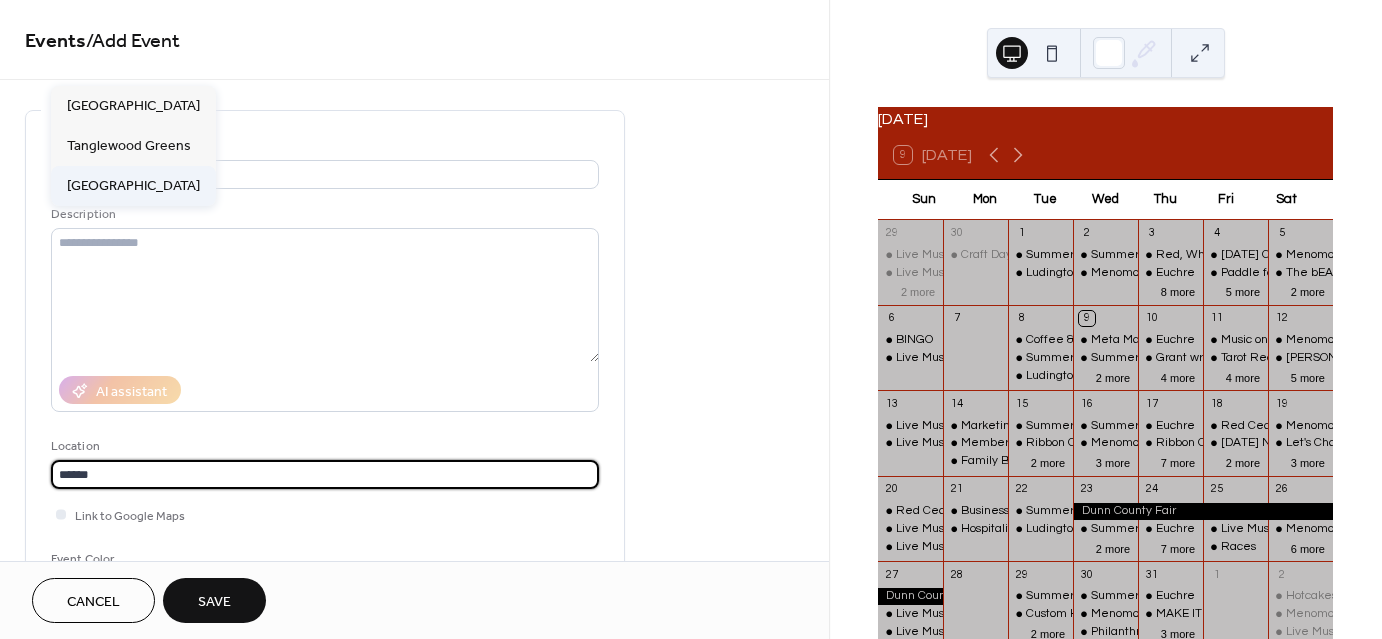 type on "**********" 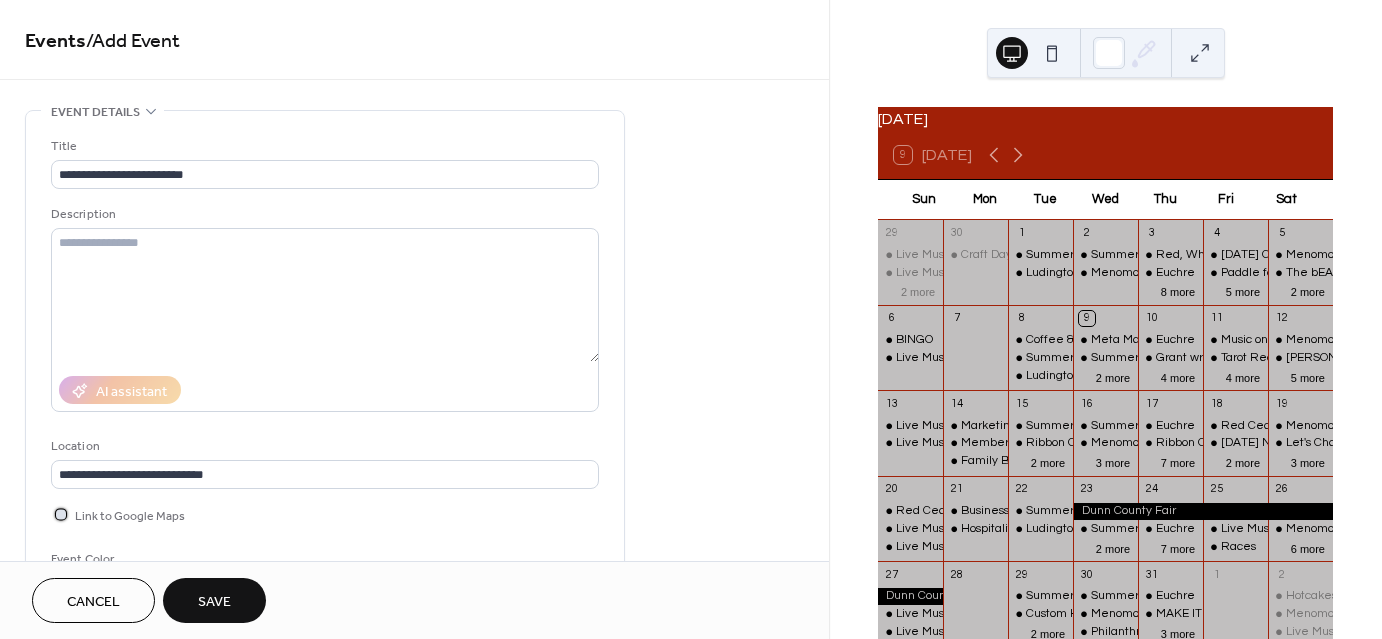 click at bounding box center [61, 514] 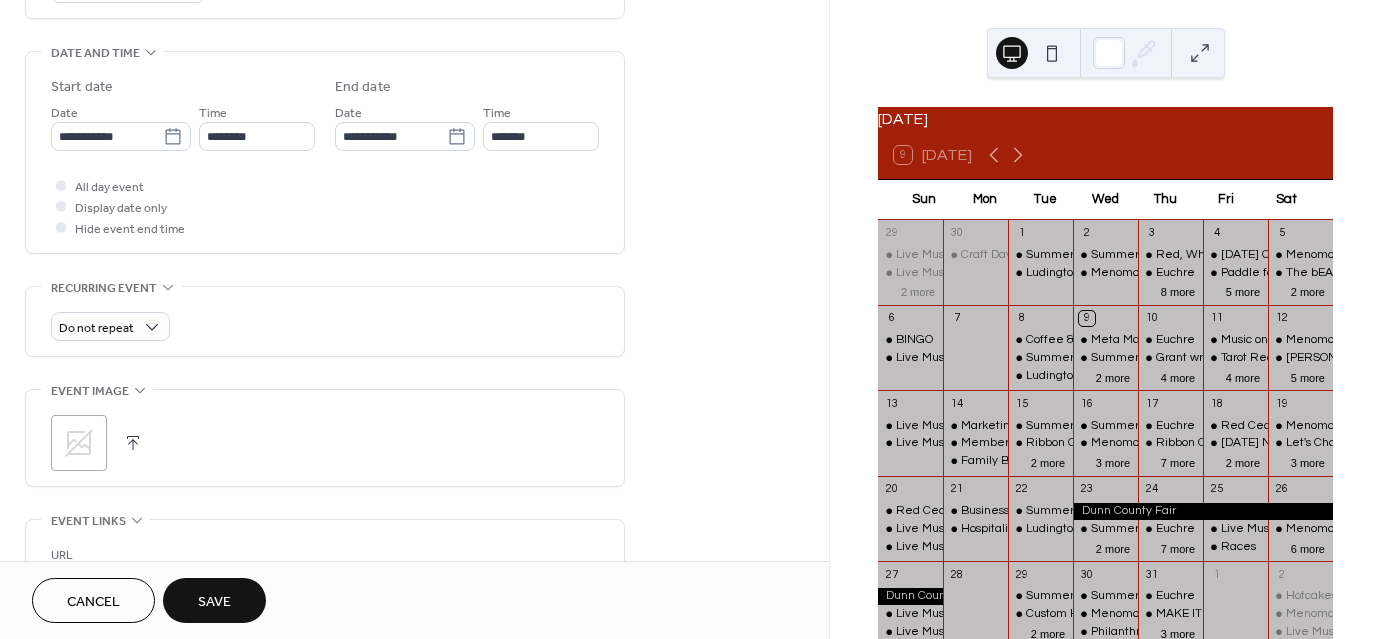 scroll, scrollTop: 600, scrollLeft: 0, axis: vertical 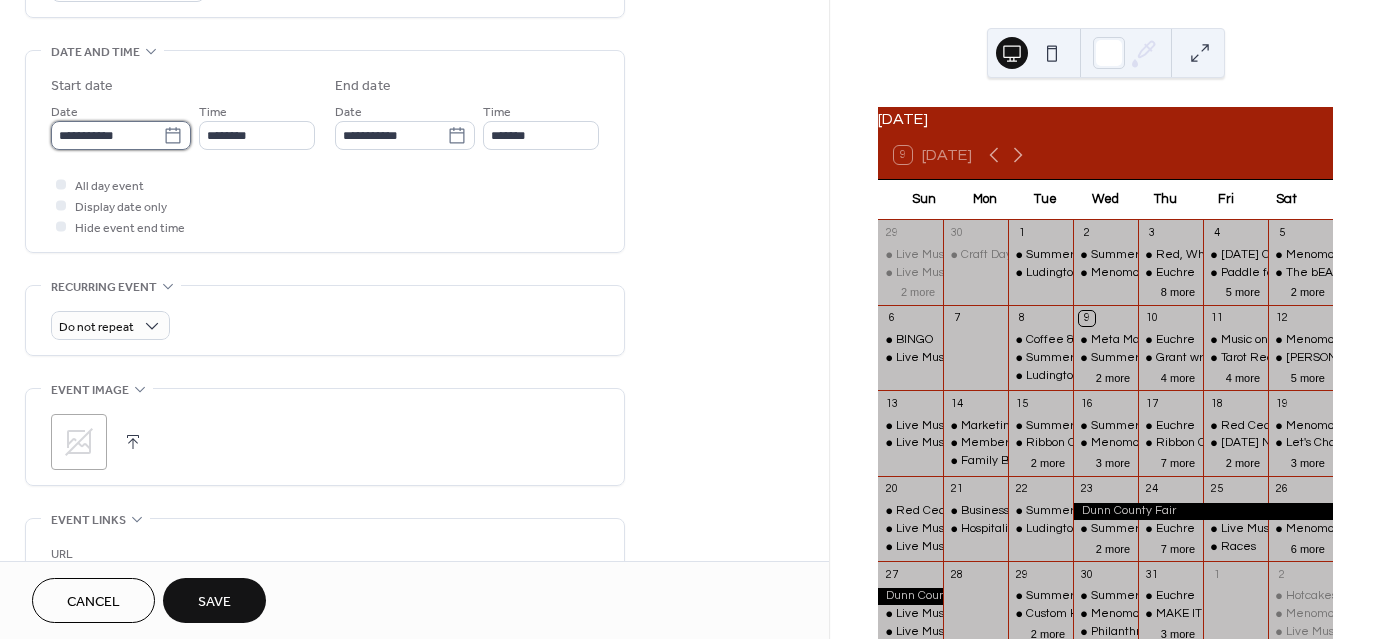 click on "**********" at bounding box center (107, 135) 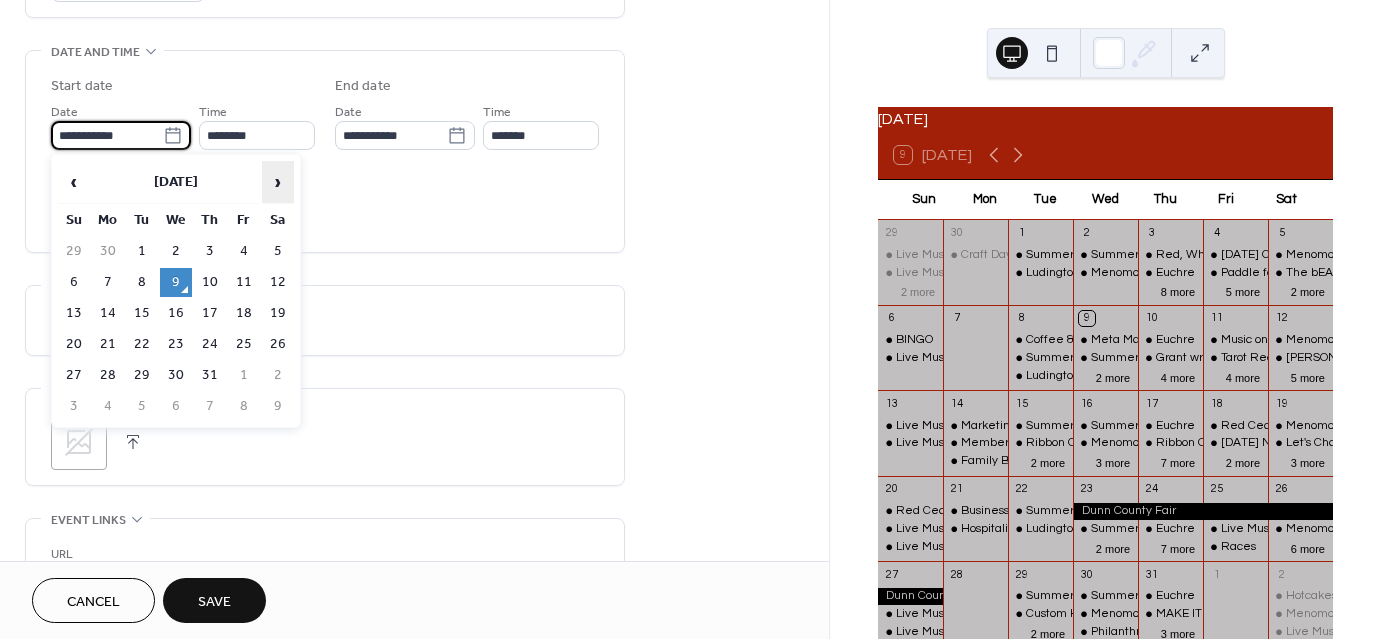 click on "›" at bounding box center (278, 182) 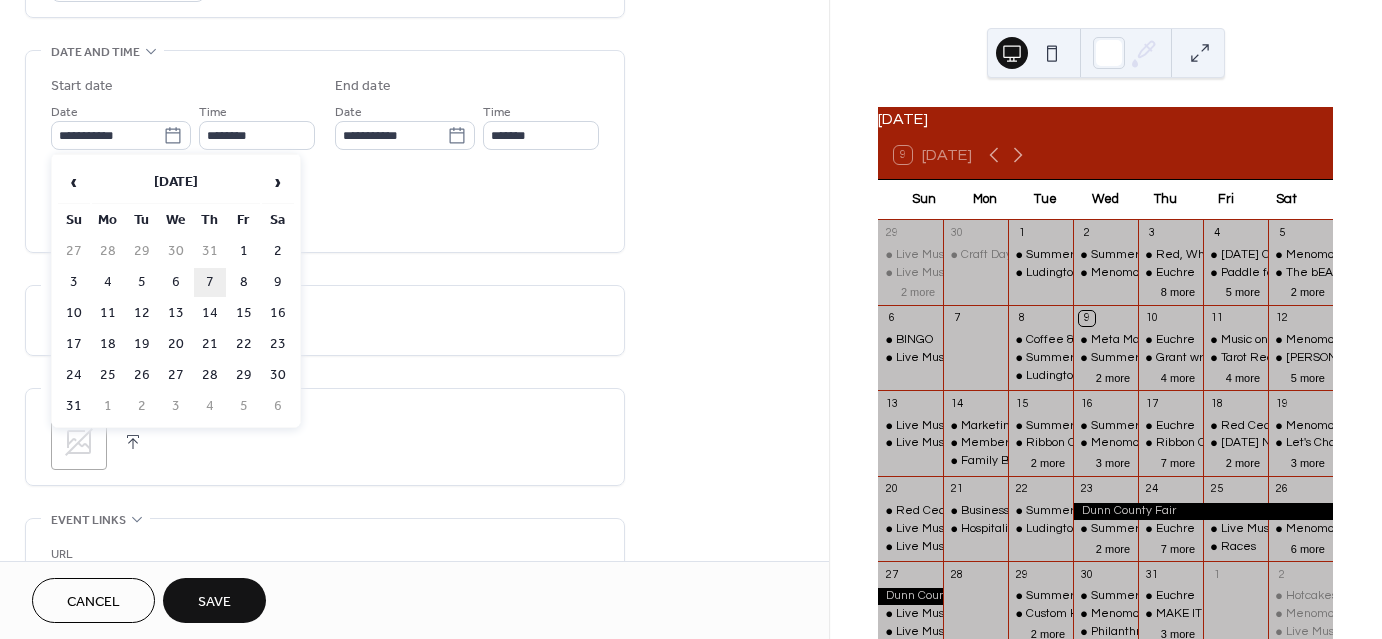 click on "7" at bounding box center [210, 282] 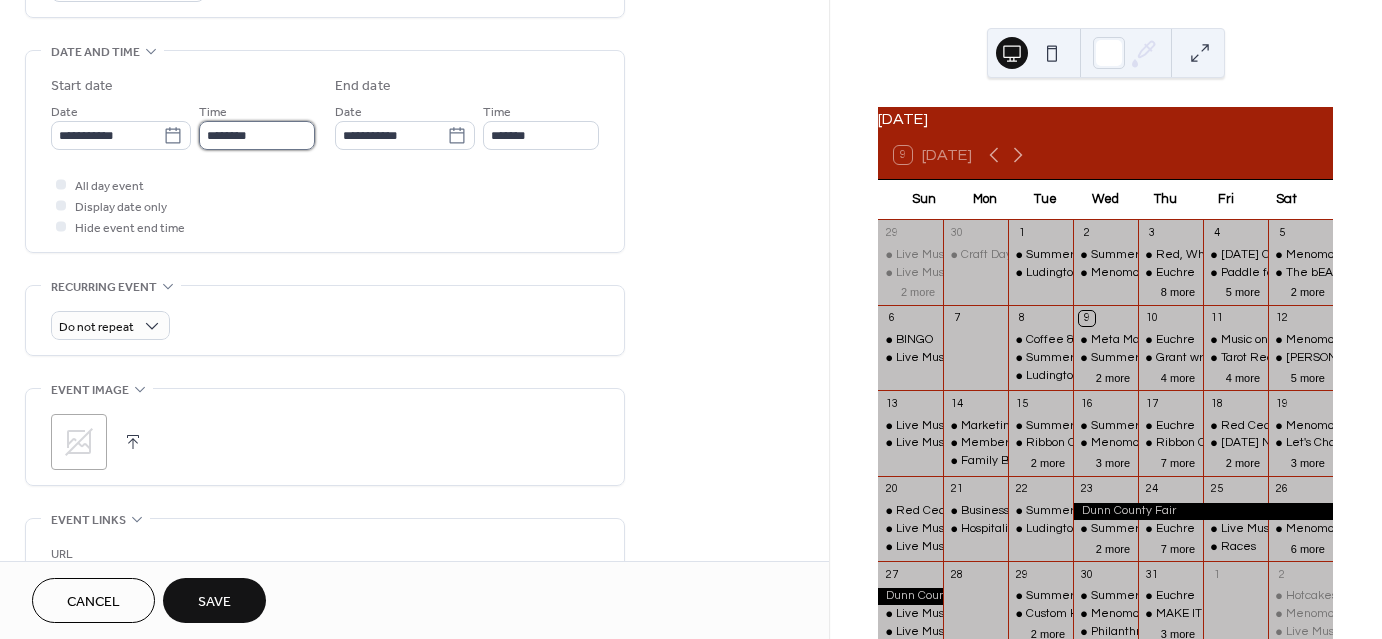 click on "********" at bounding box center [257, 135] 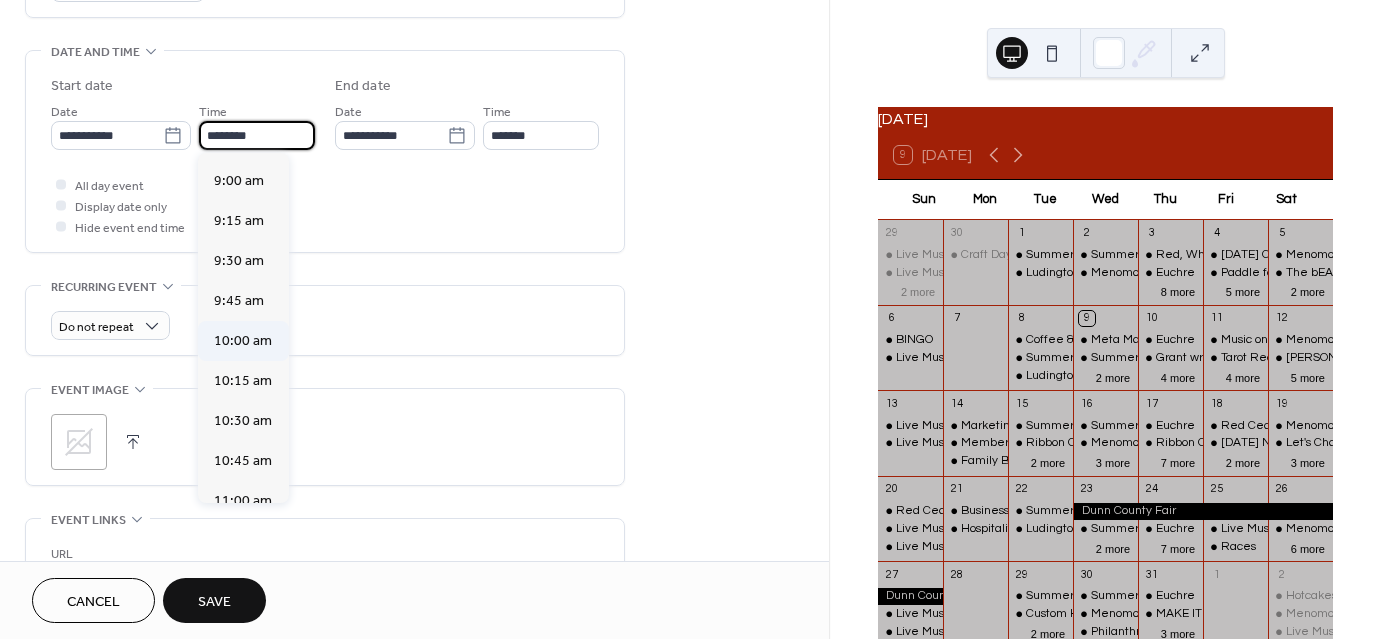 scroll, scrollTop: 1429, scrollLeft: 0, axis: vertical 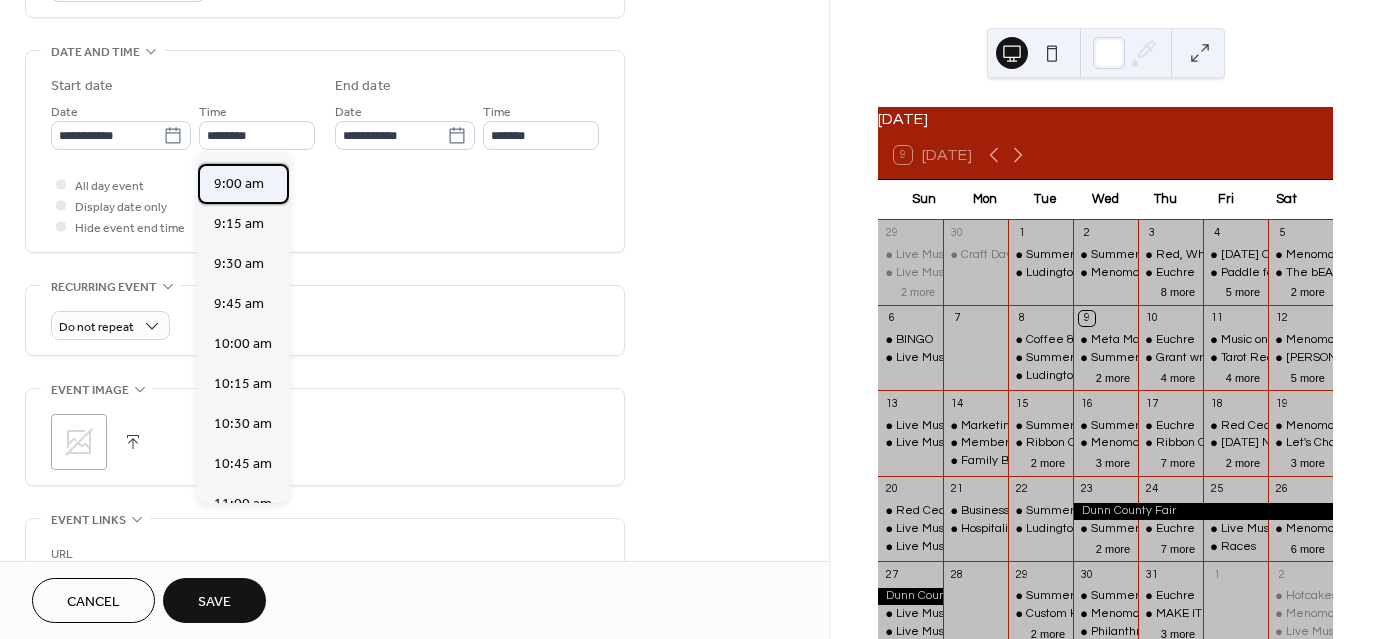 click on "9:00 am" at bounding box center [243, 184] 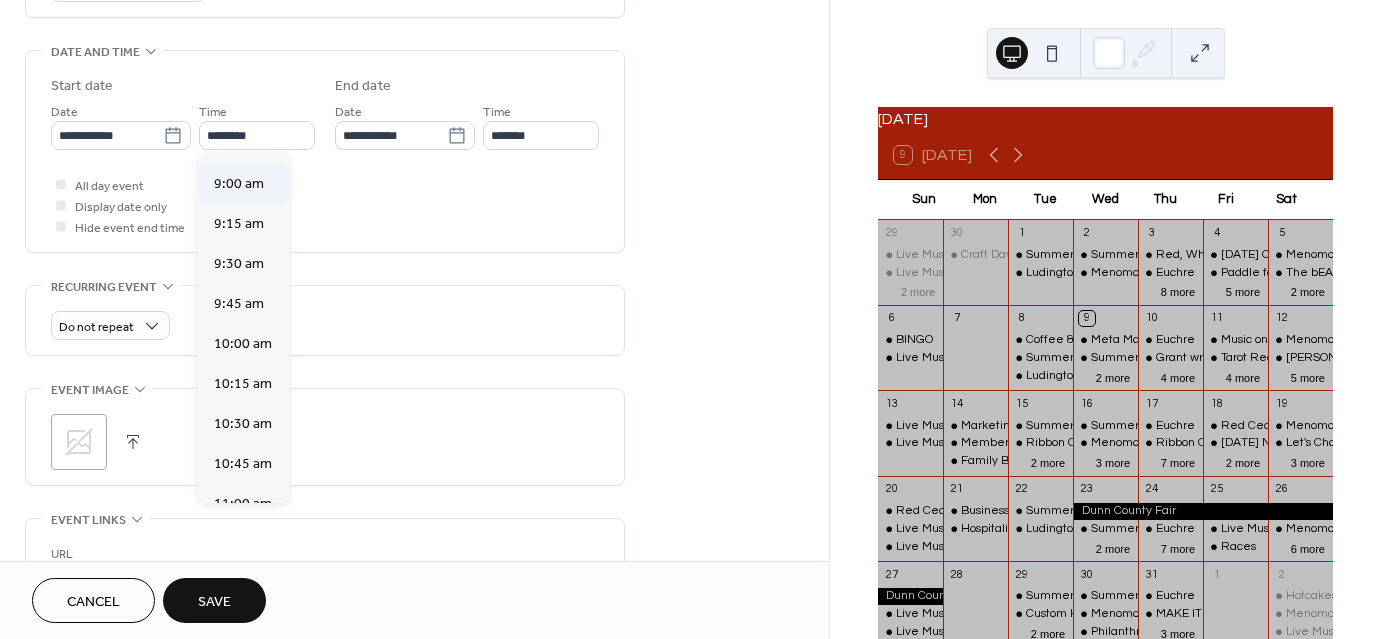 type on "*******" 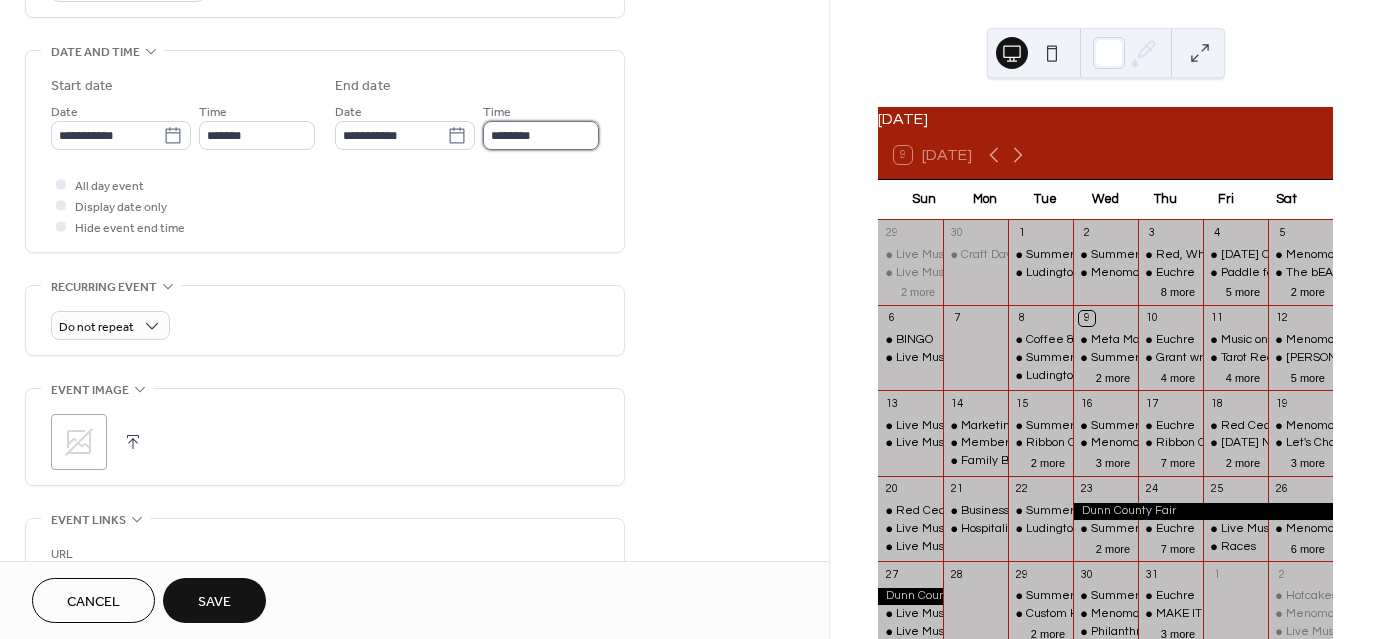 click on "********" at bounding box center (541, 135) 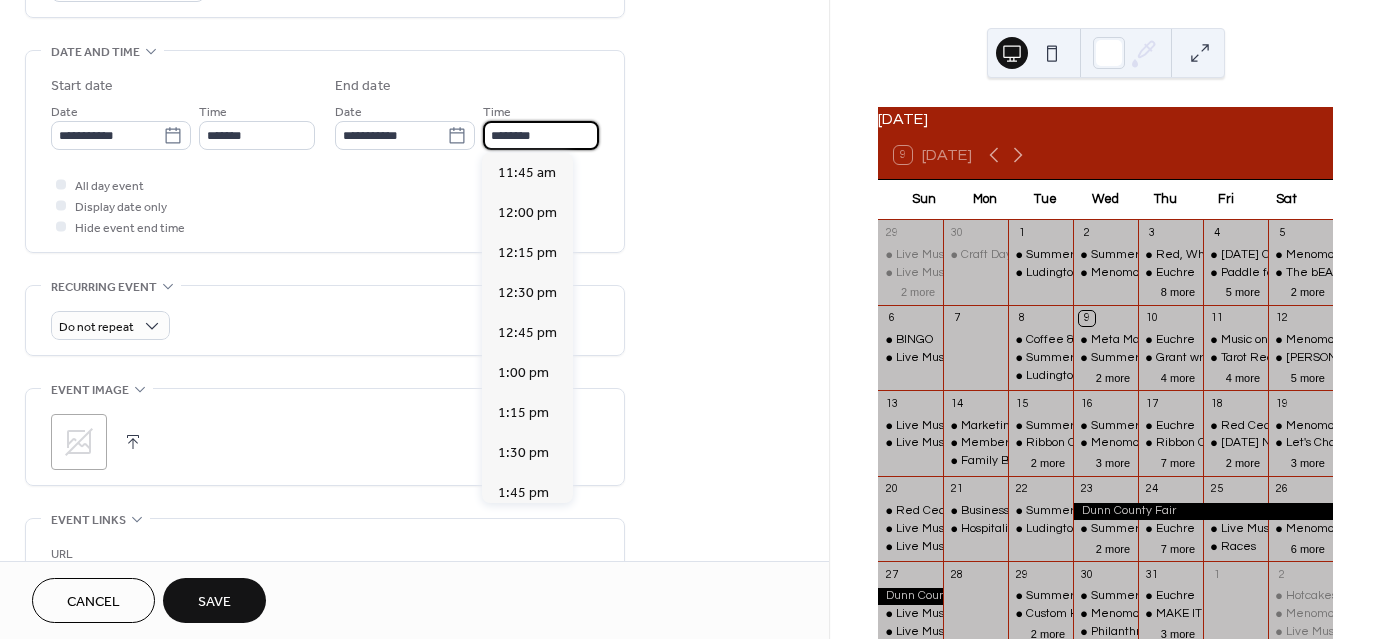 scroll, scrollTop: 700, scrollLeft: 0, axis: vertical 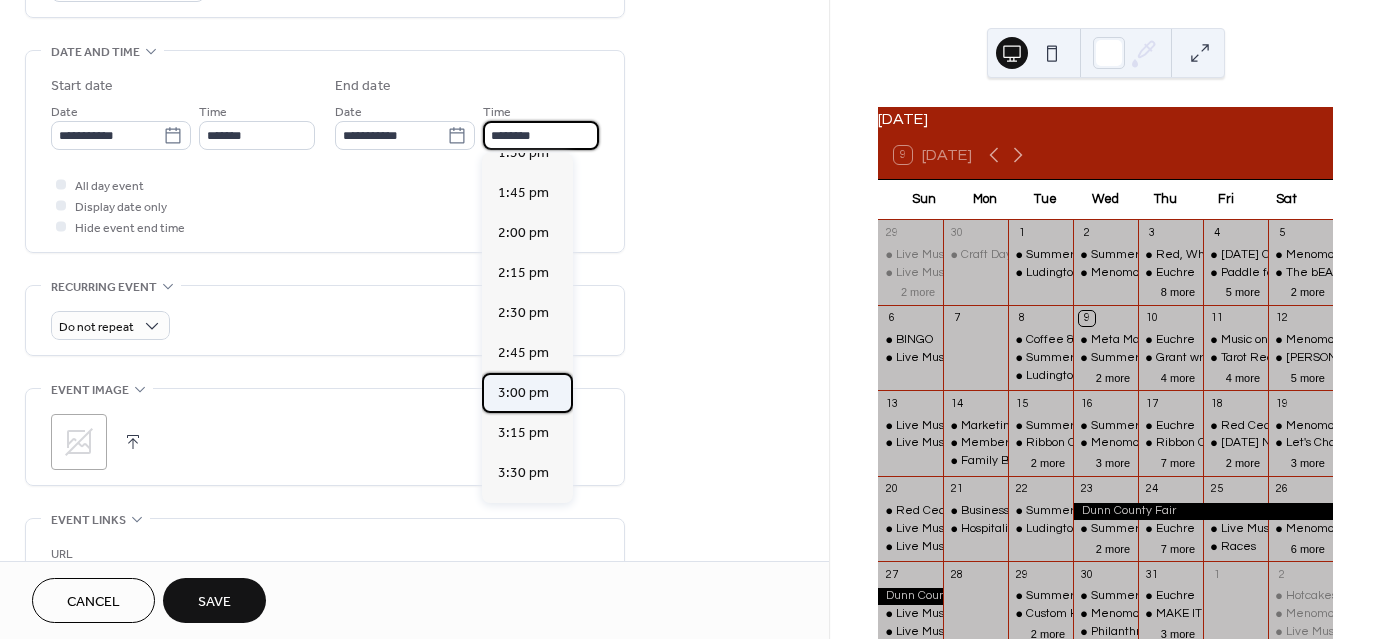 click on "3:00 pm" at bounding box center [523, 393] 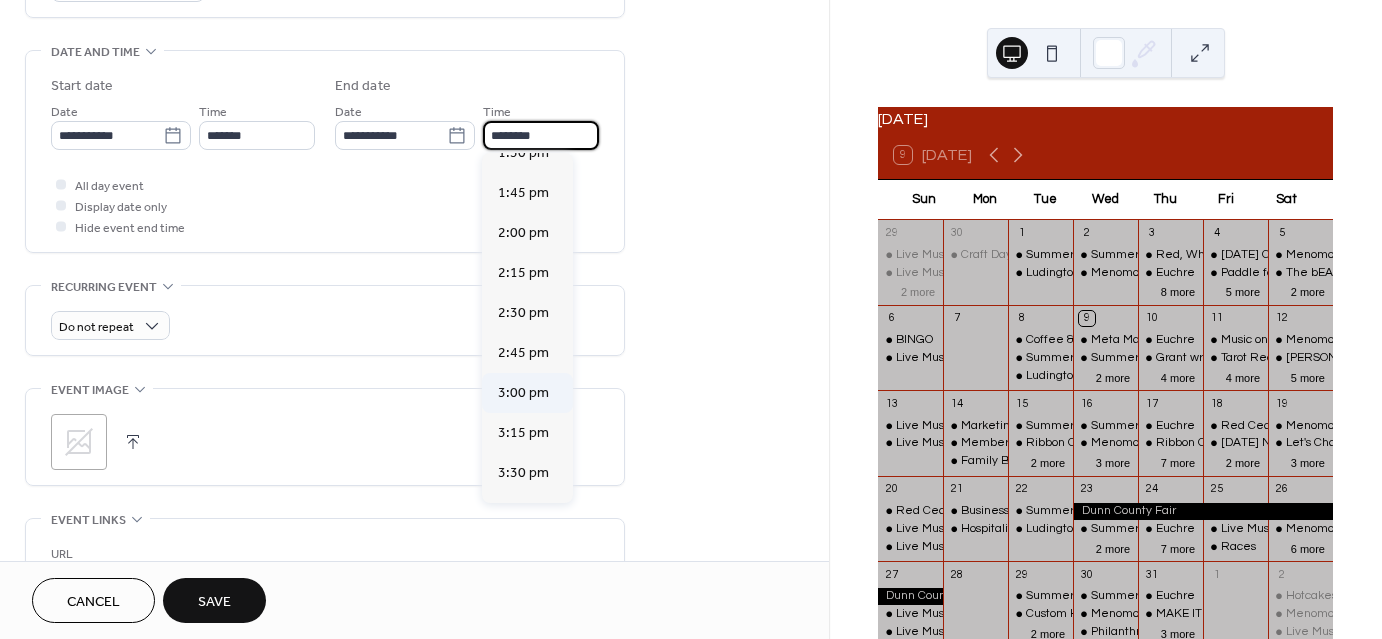 type on "*******" 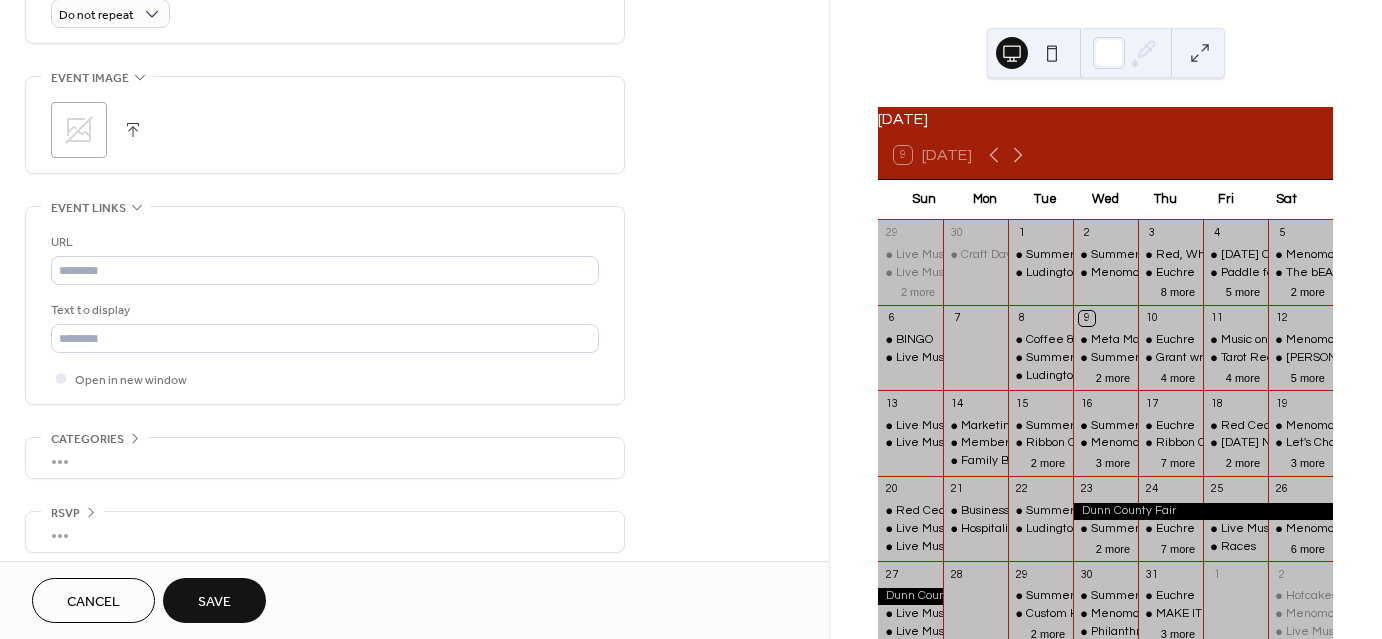 scroll, scrollTop: 921, scrollLeft: 0, axis: vertical 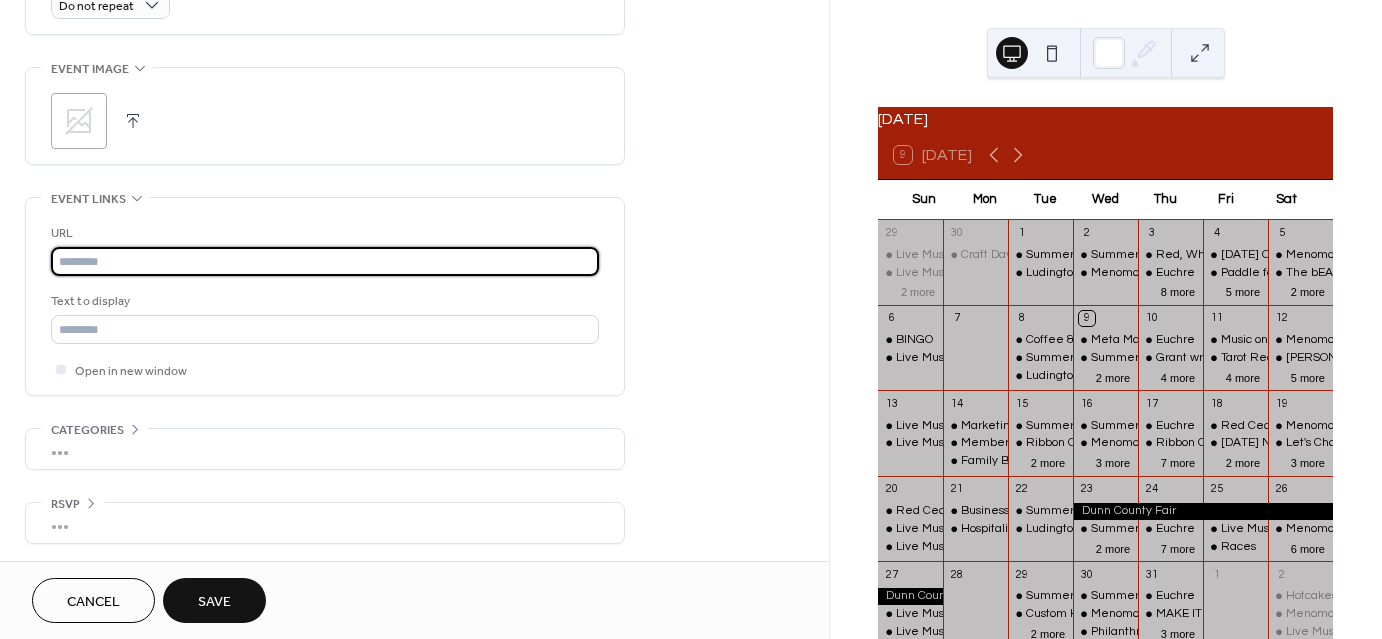 paste on "**********" 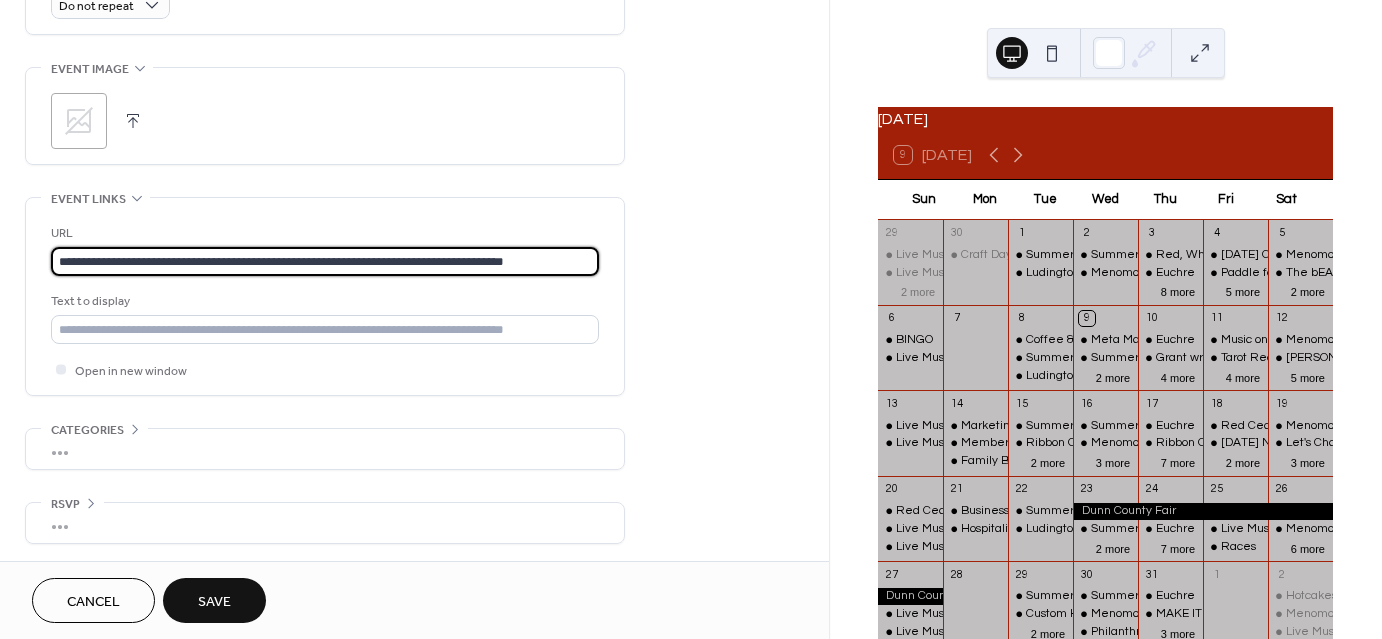 type on "**********" 